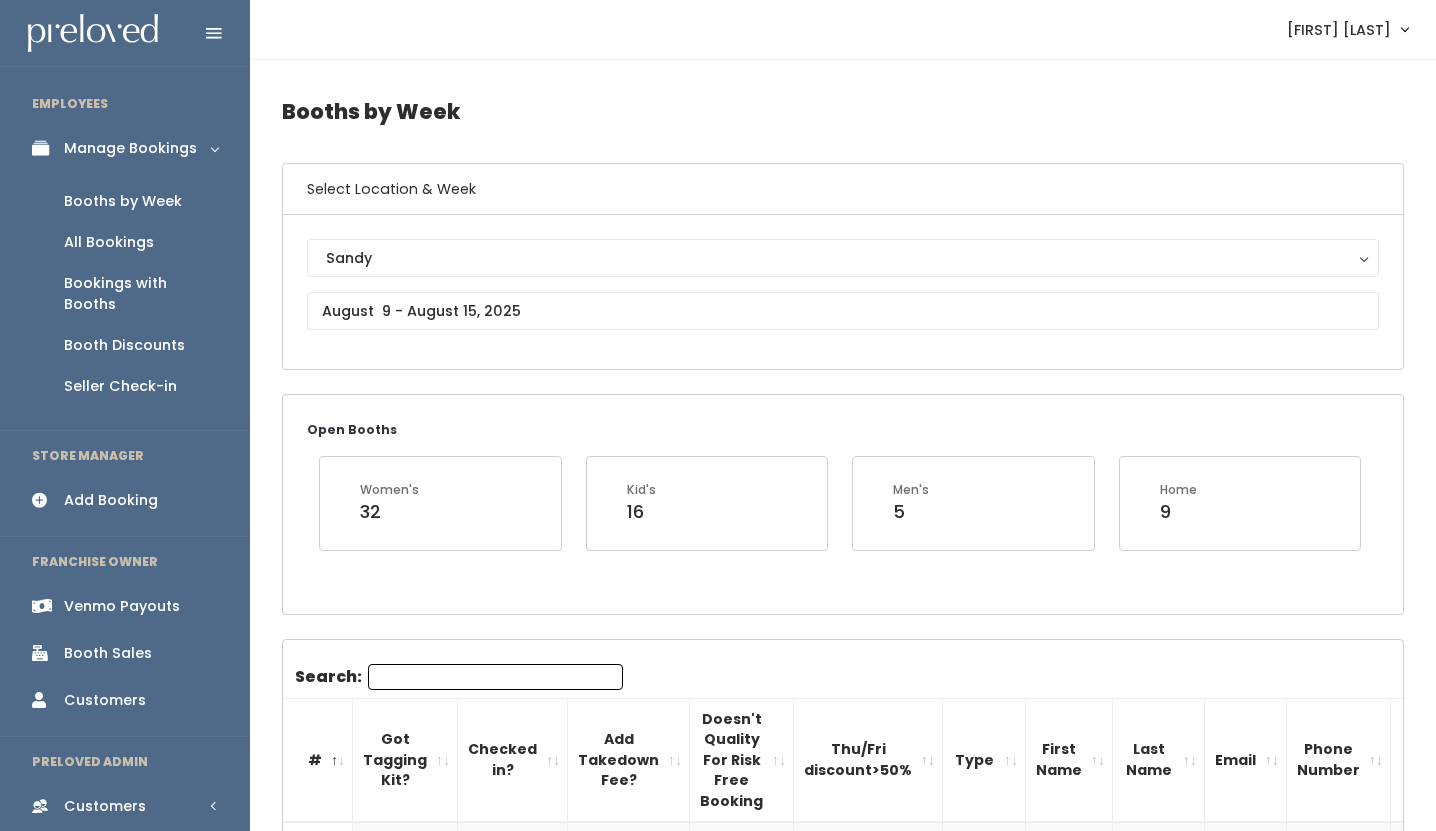 scroll, scrollTop: 1990, scrollLeft: 0, axis: vertical 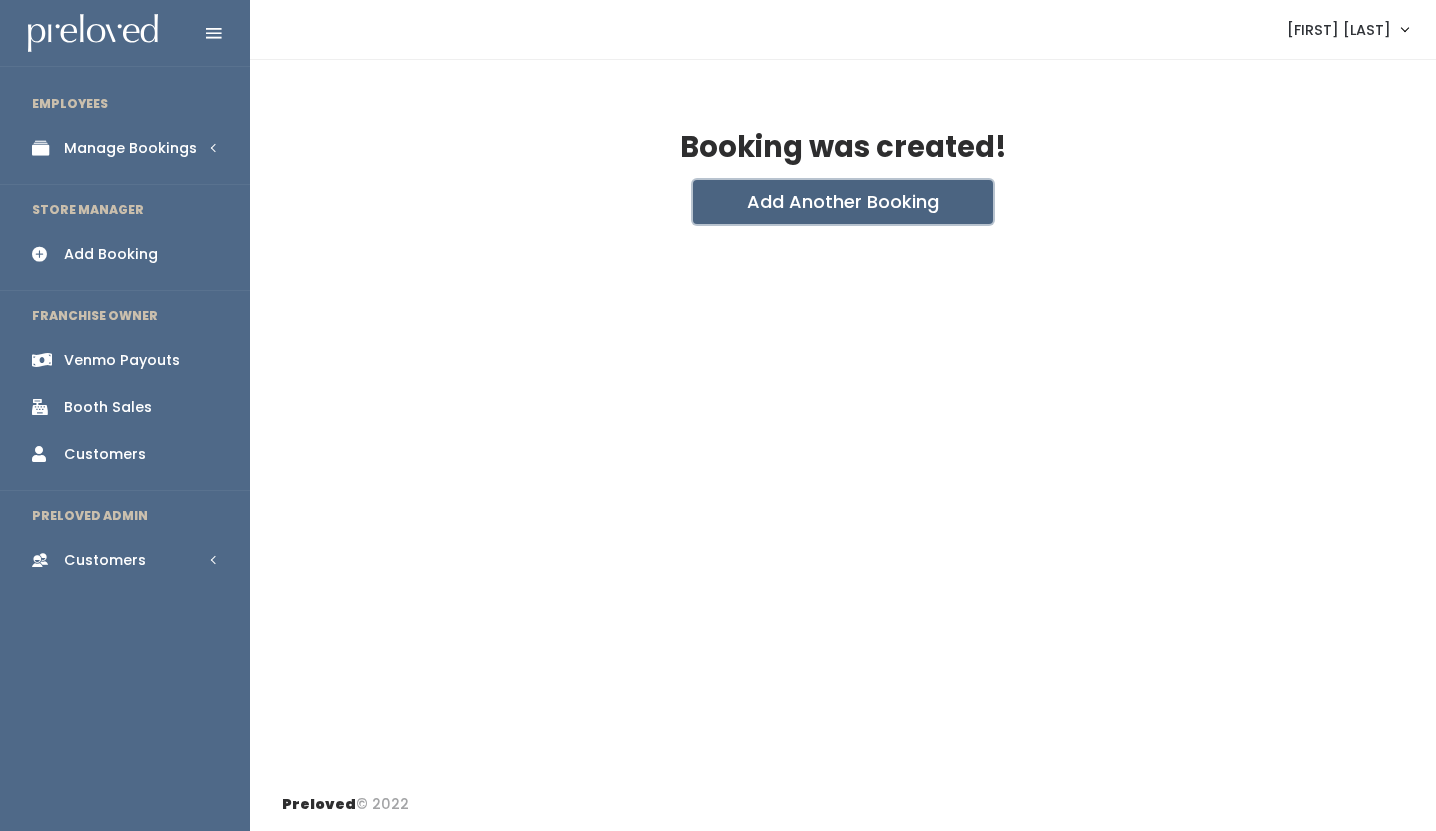 click on "Add Another Booking" at bounding box center (843, 202) 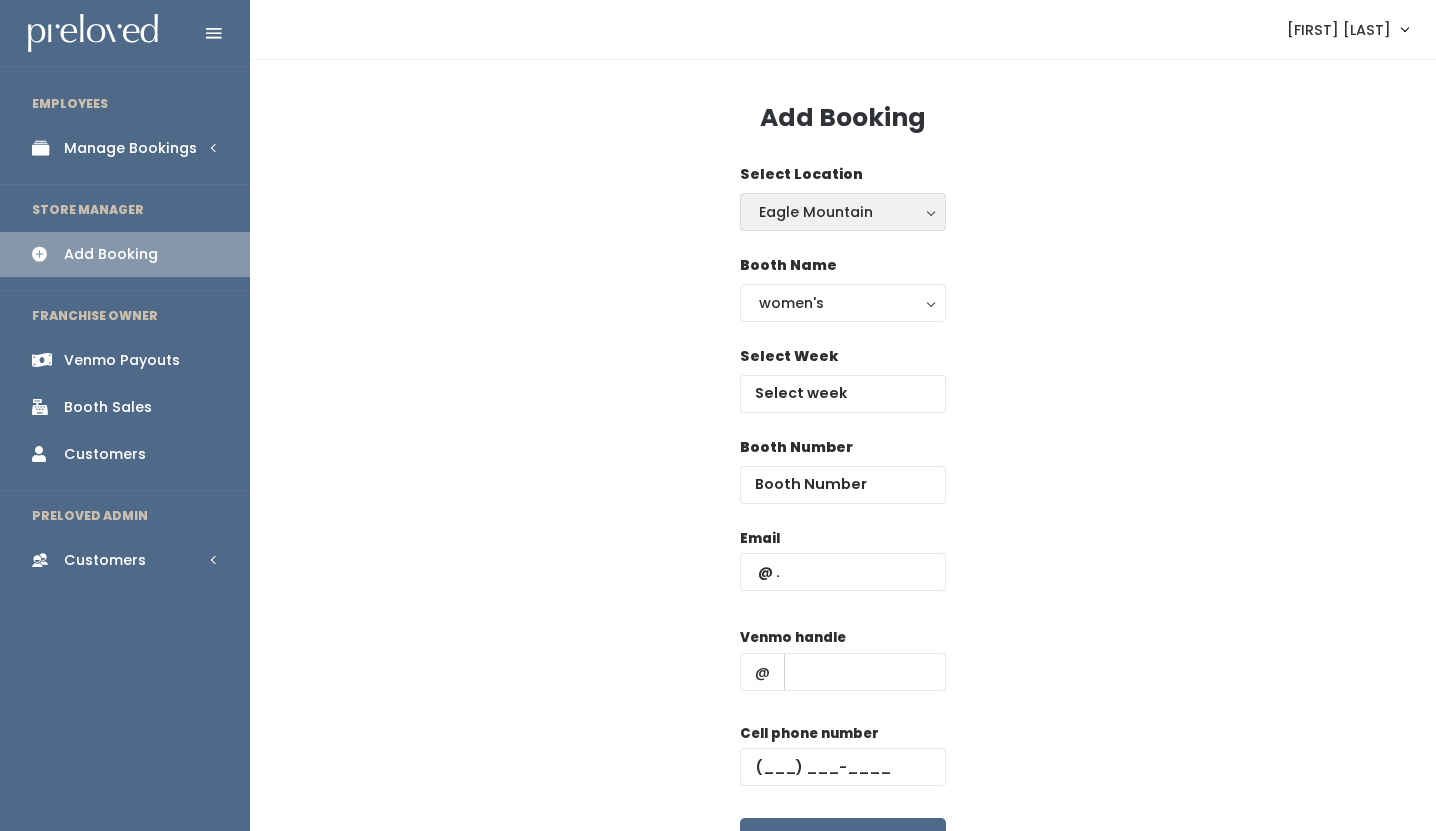 scroll, scrollTop: 0, scrollLeft: 0, axis: both 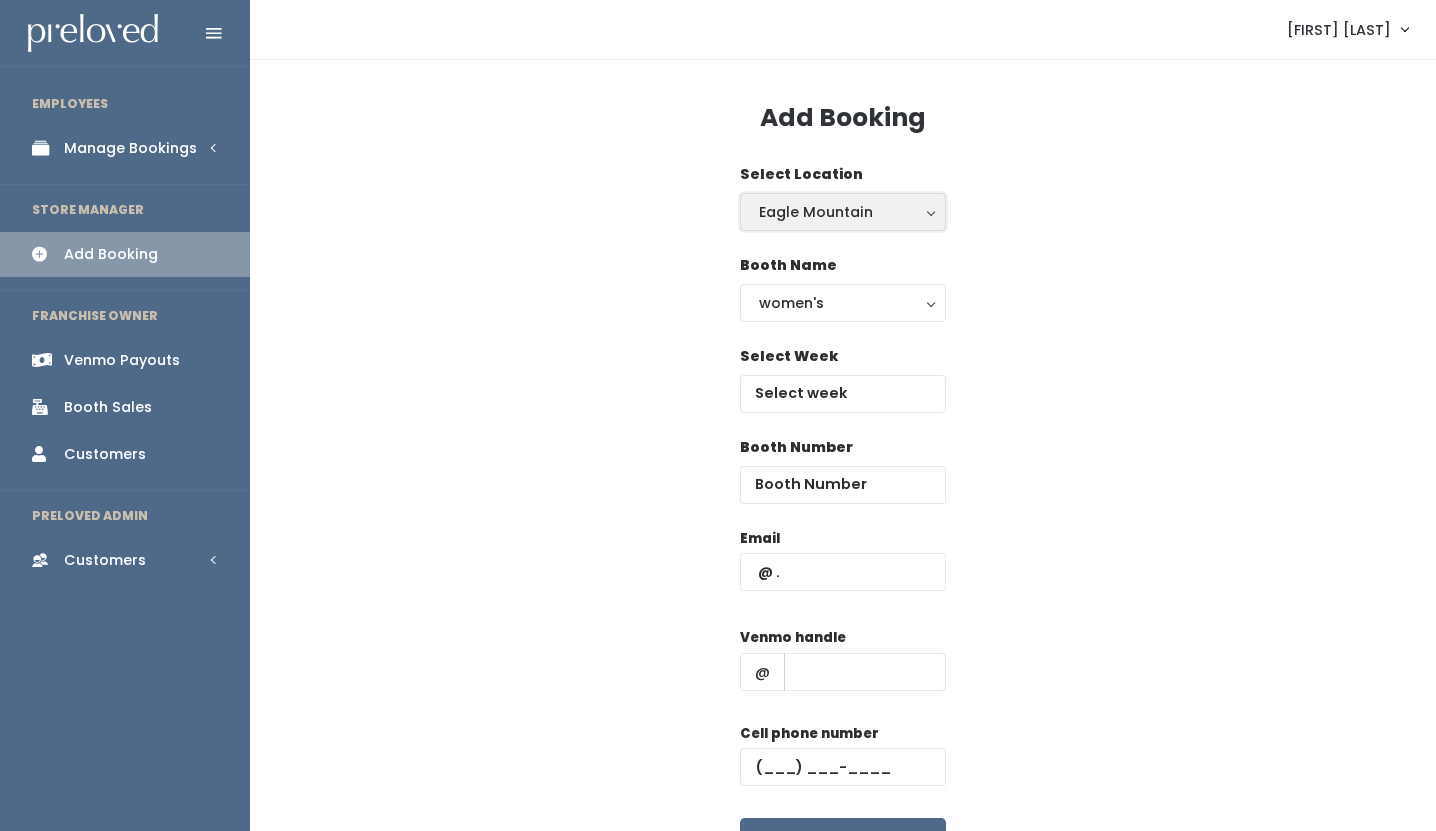 click on "Eagle Mountain" at bounding box center (843, 212) 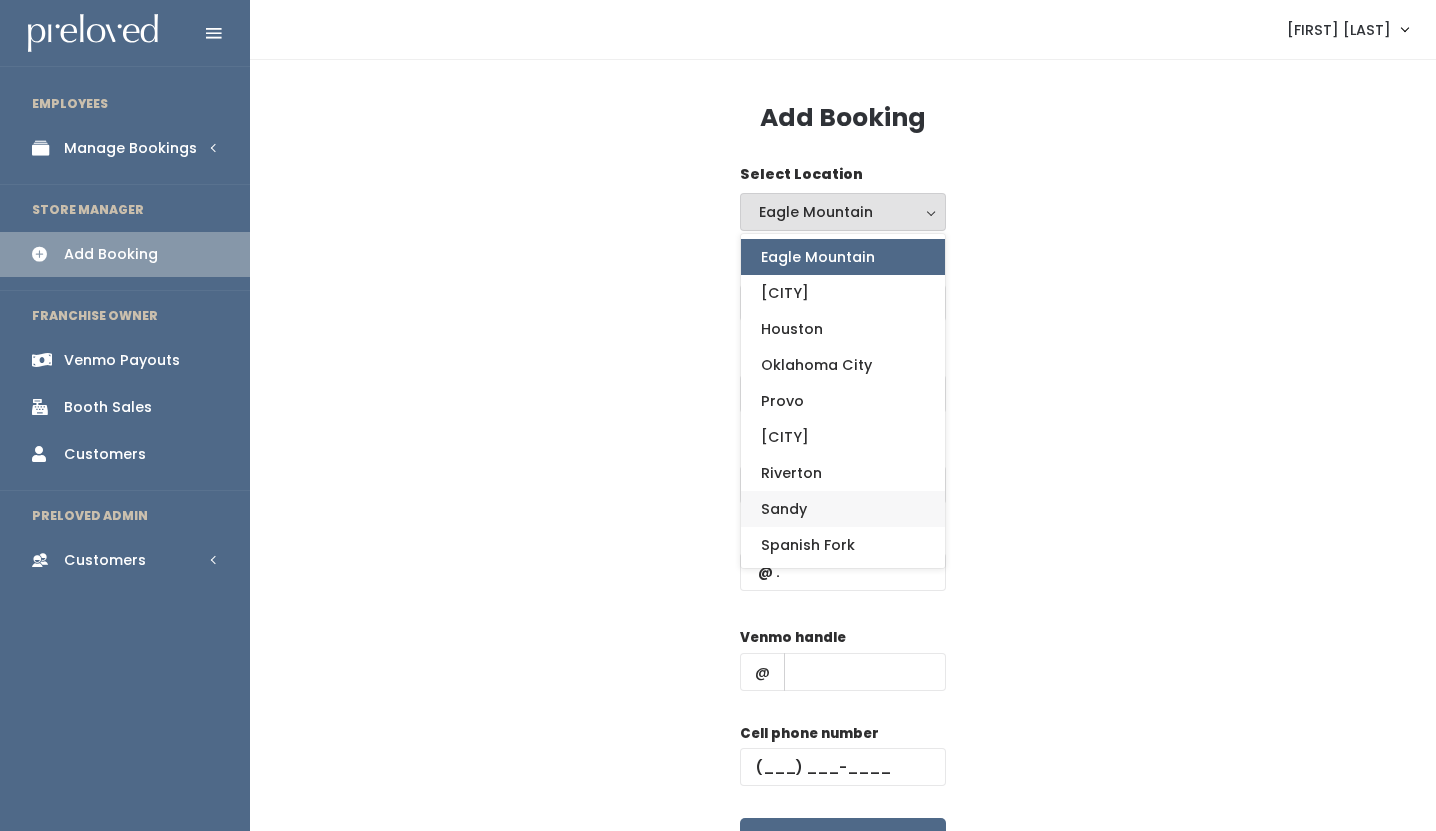 click on "Sandy" at bounding box center [784, 509] 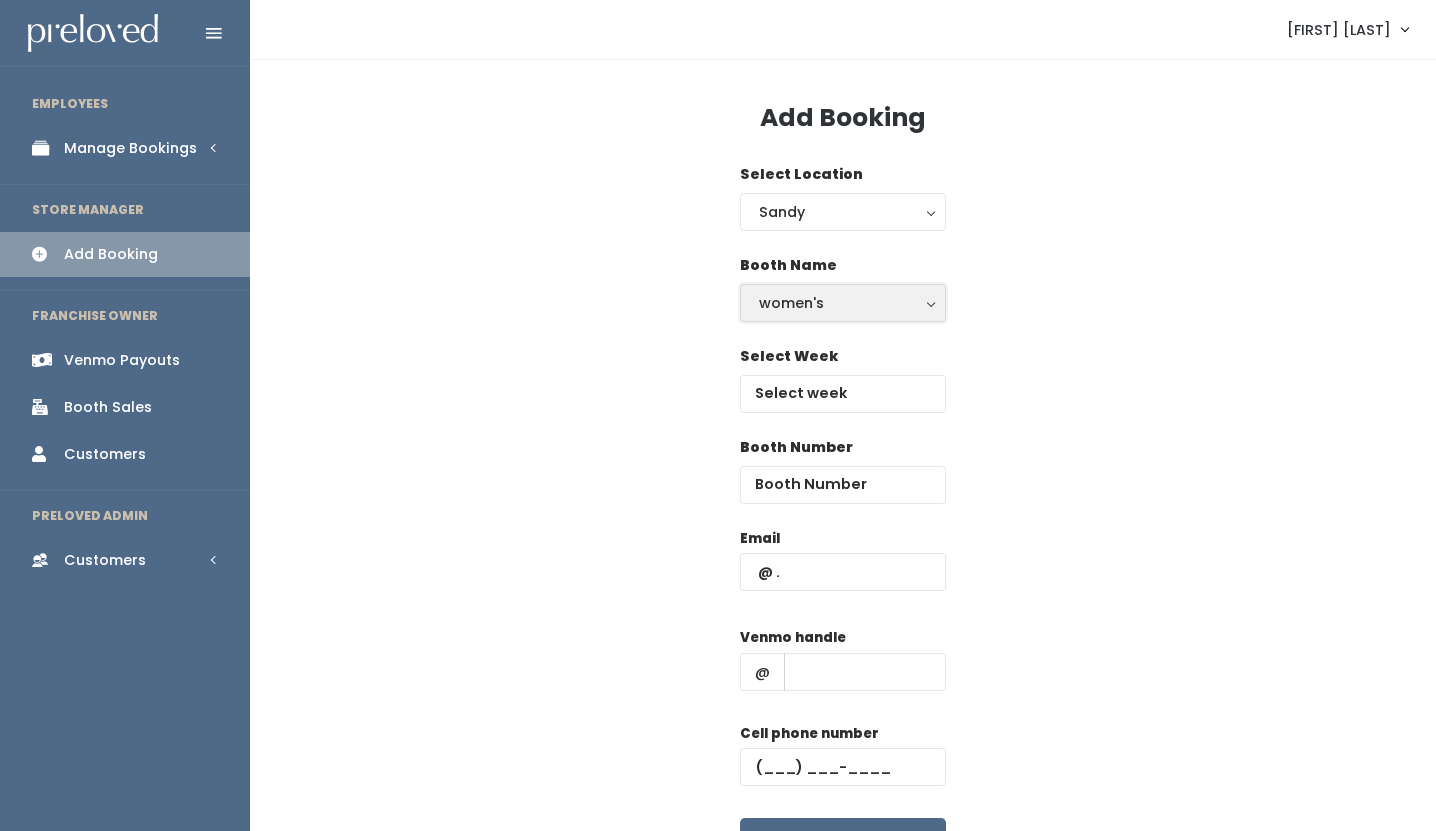 click on "women's" at bounding box center [843, 303] 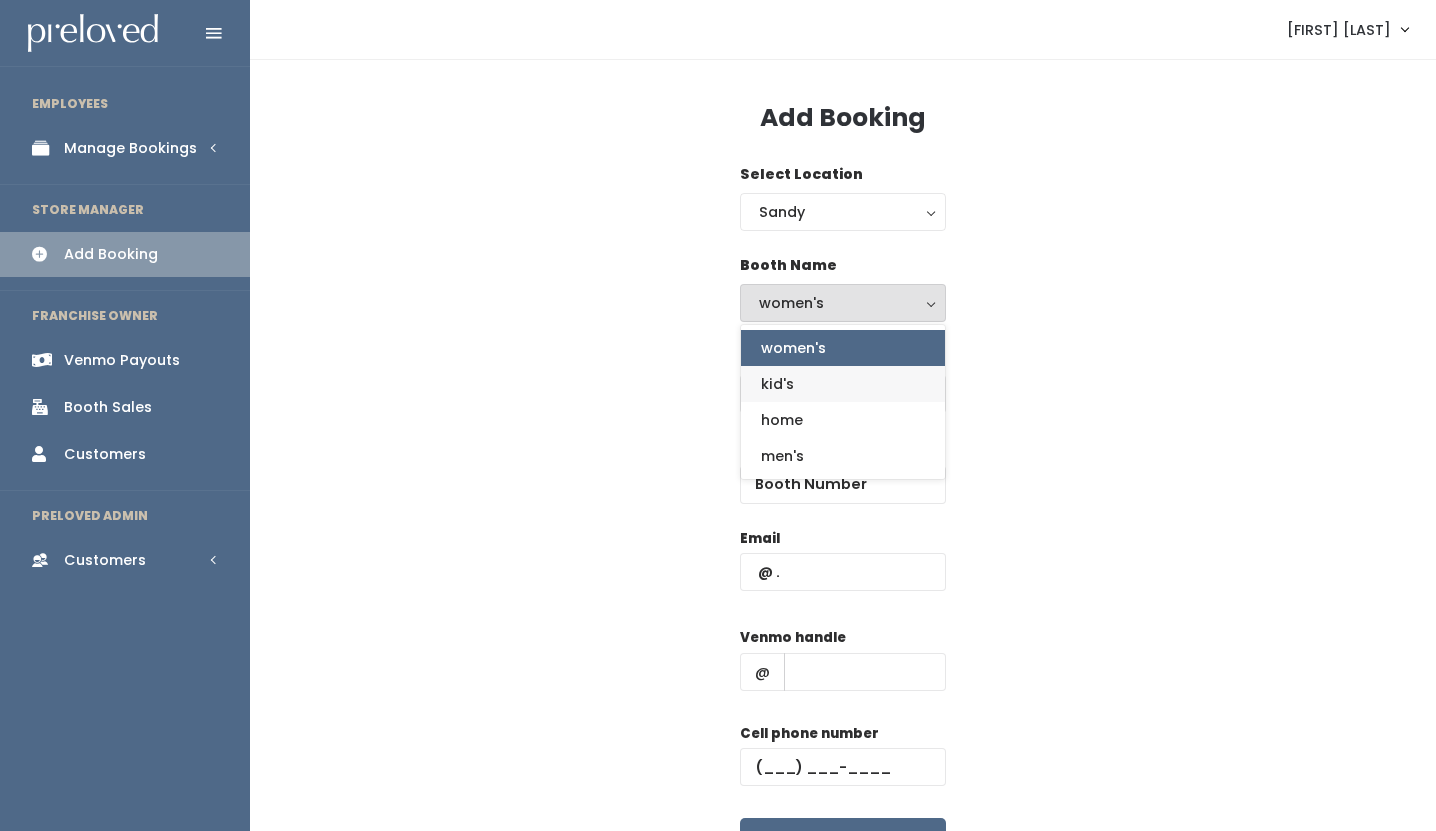 click on "kid's" at bounding box center (843, 384) 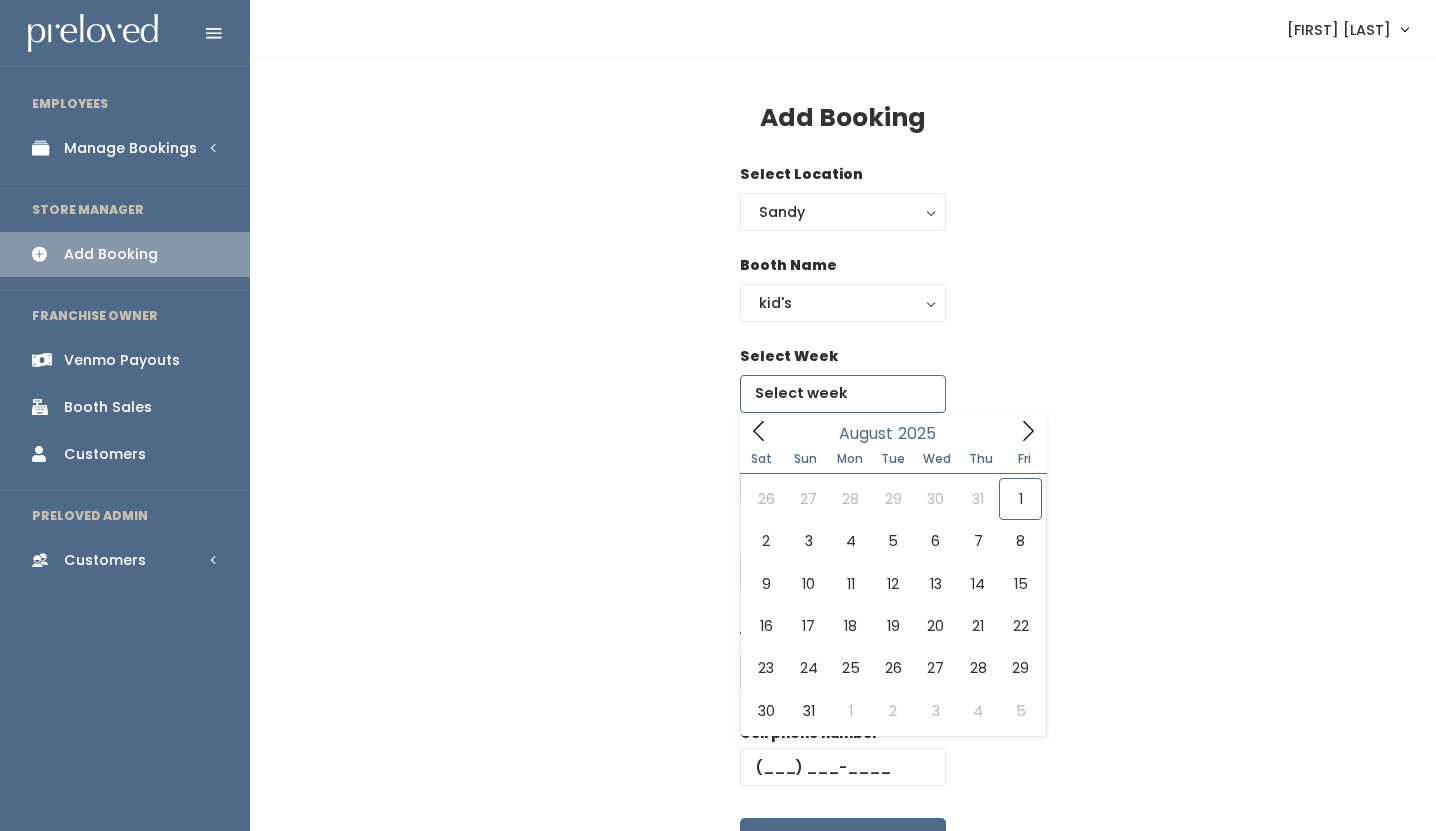 click at bounding box center [843, 394] 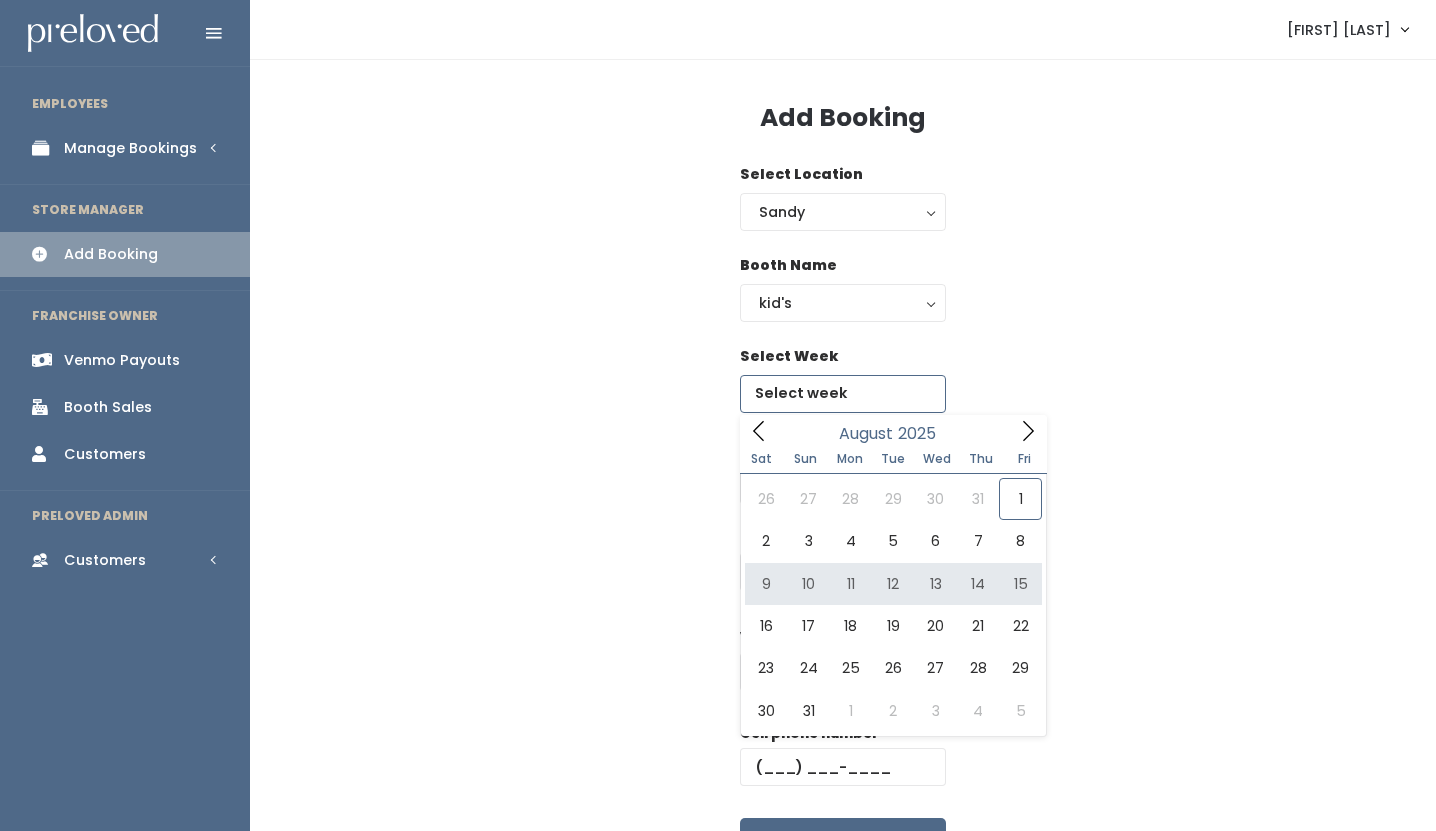 type on "August 9 to August 15" 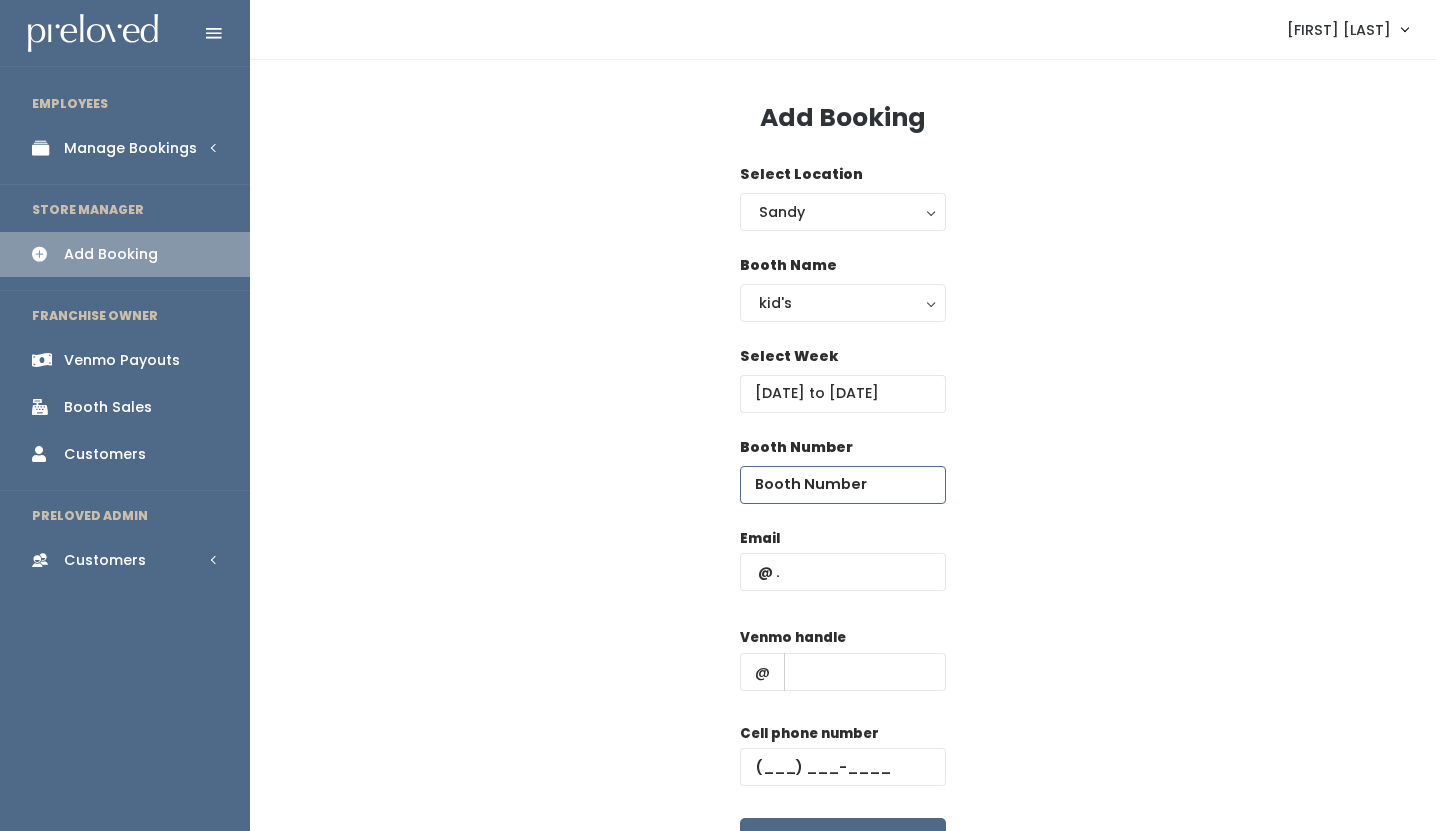 click at bounding box center (843, 485) 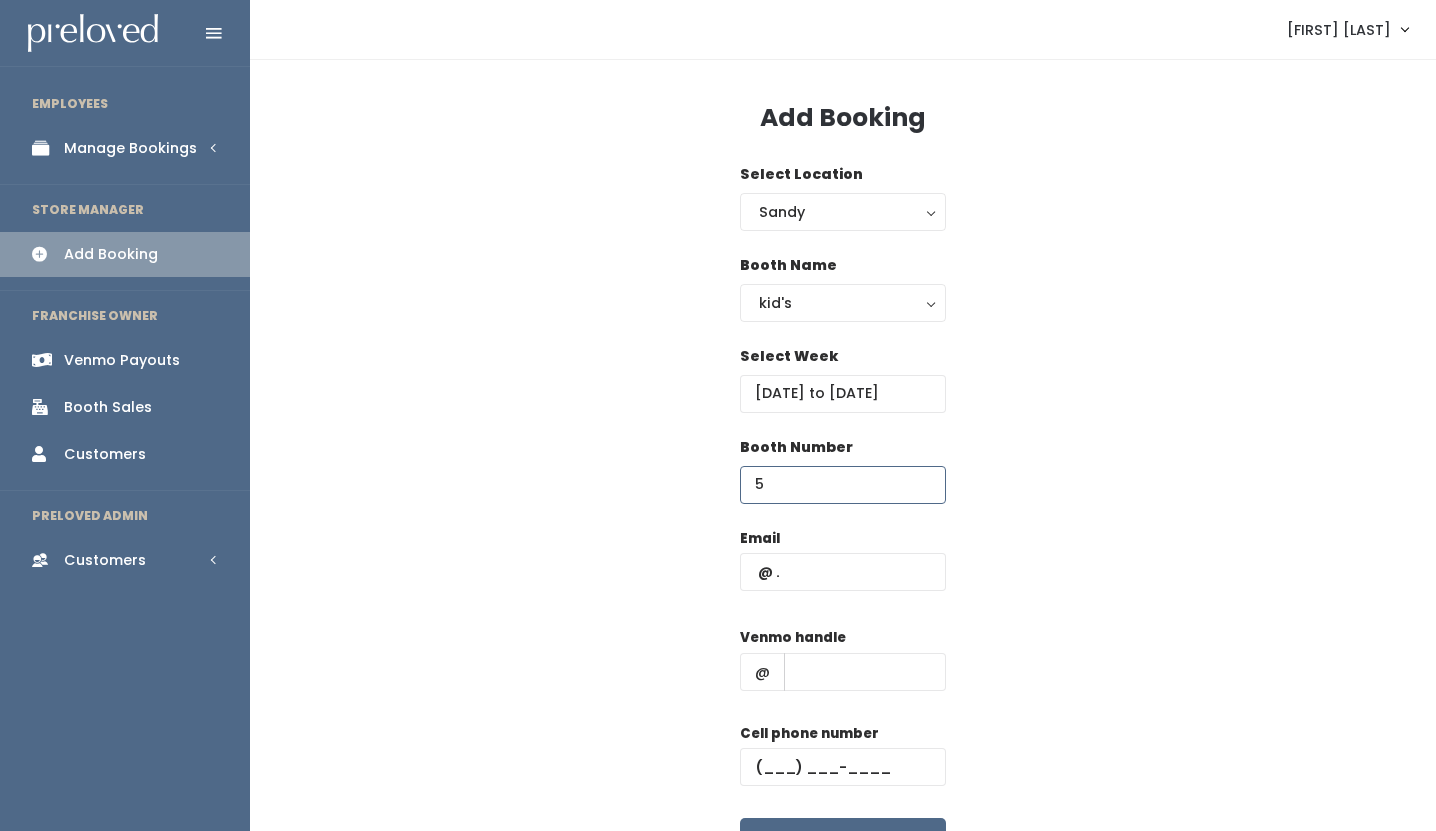 type on "5" 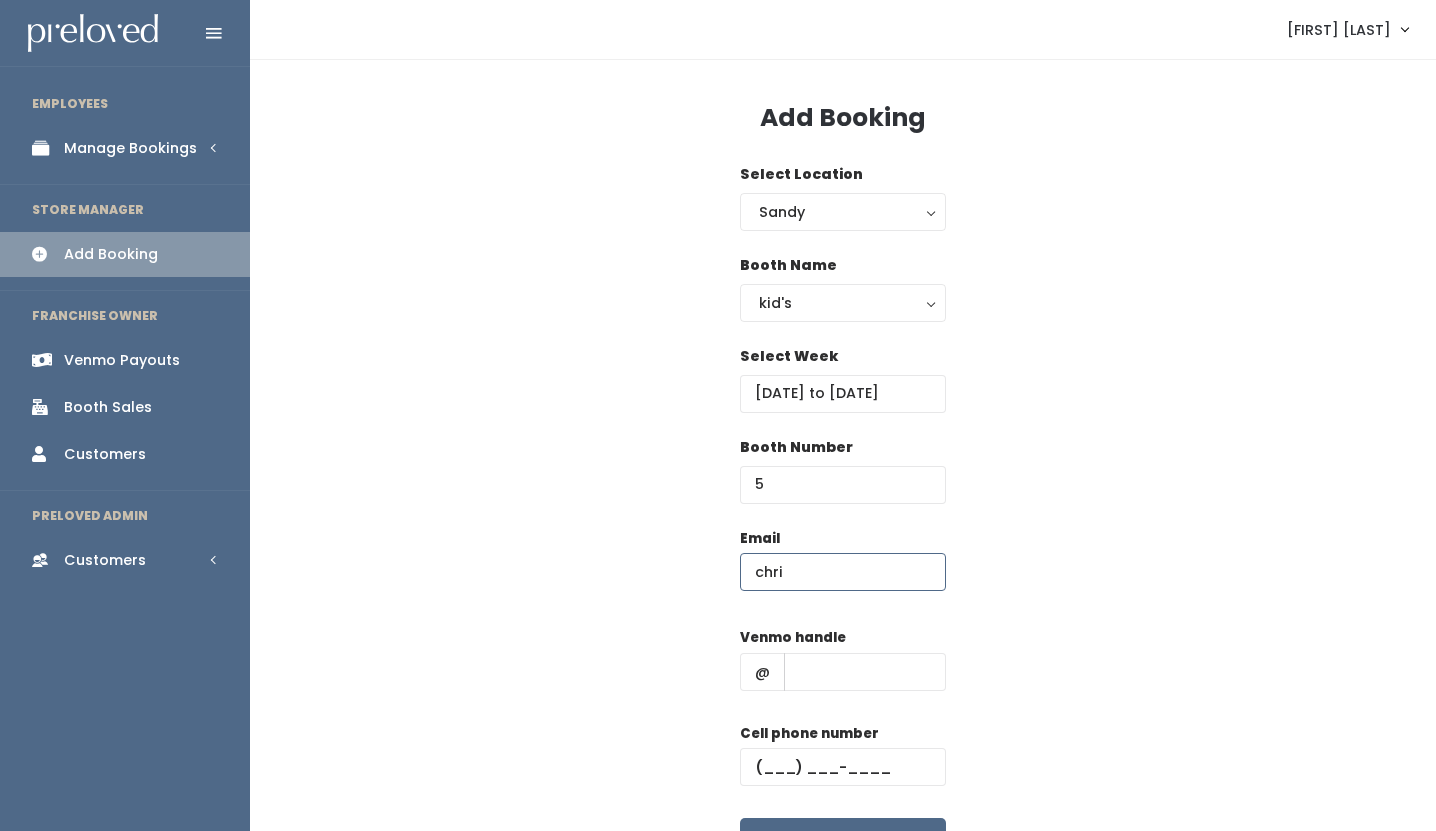 type on "christinakujanpaa@gmail.com" 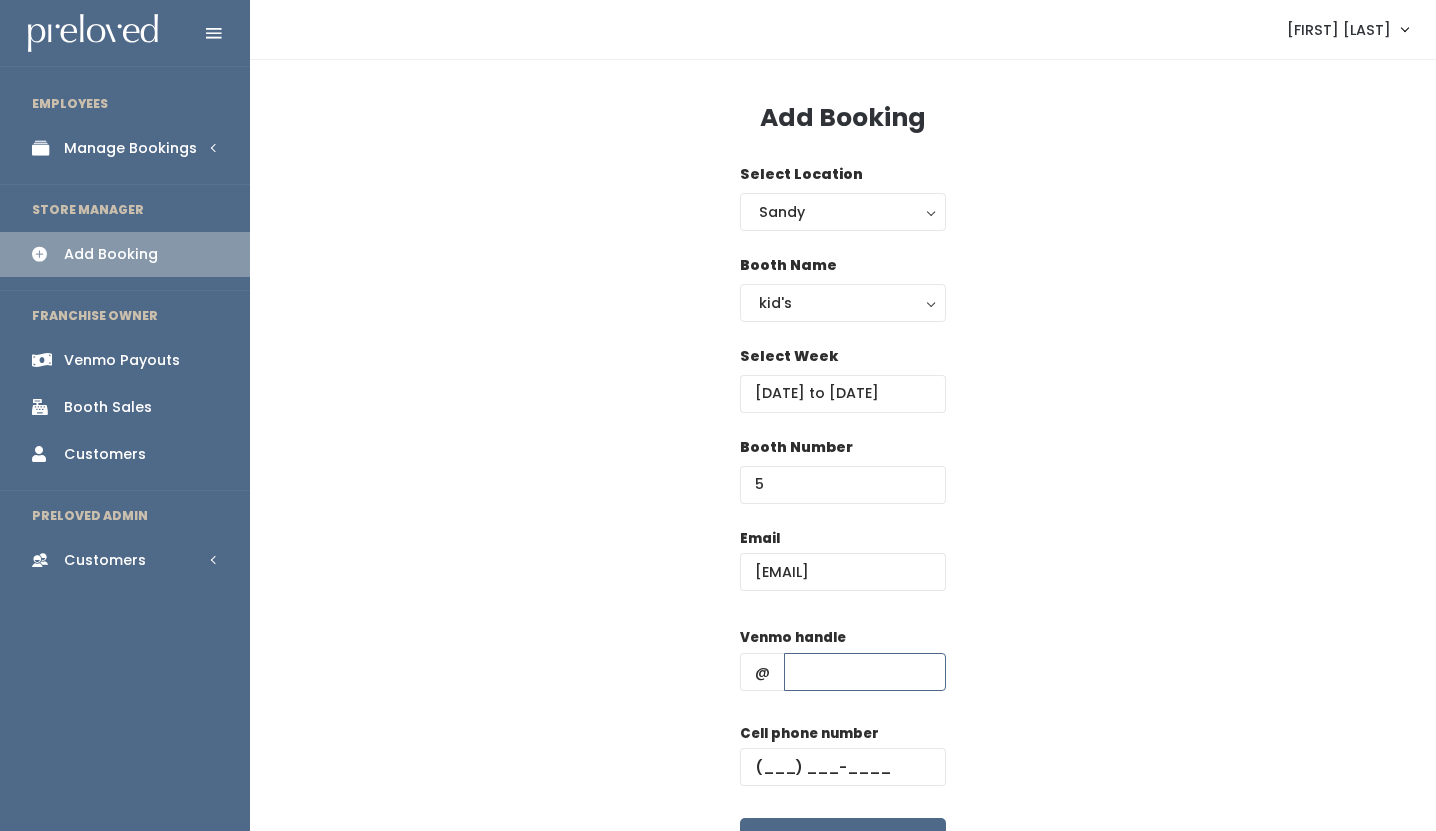click at bounding box center [865, 672] 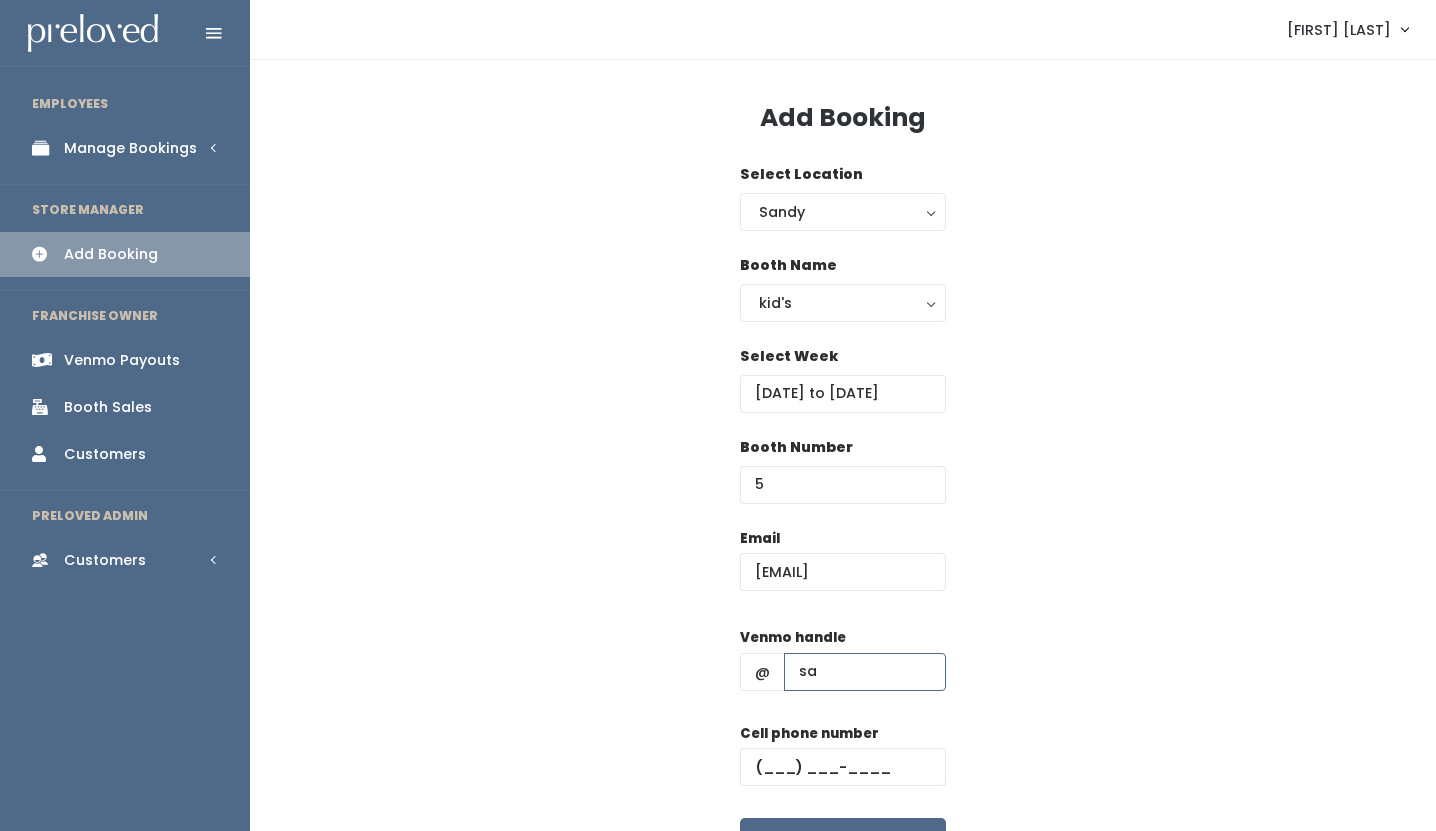 type on "satu-kujanpaa" 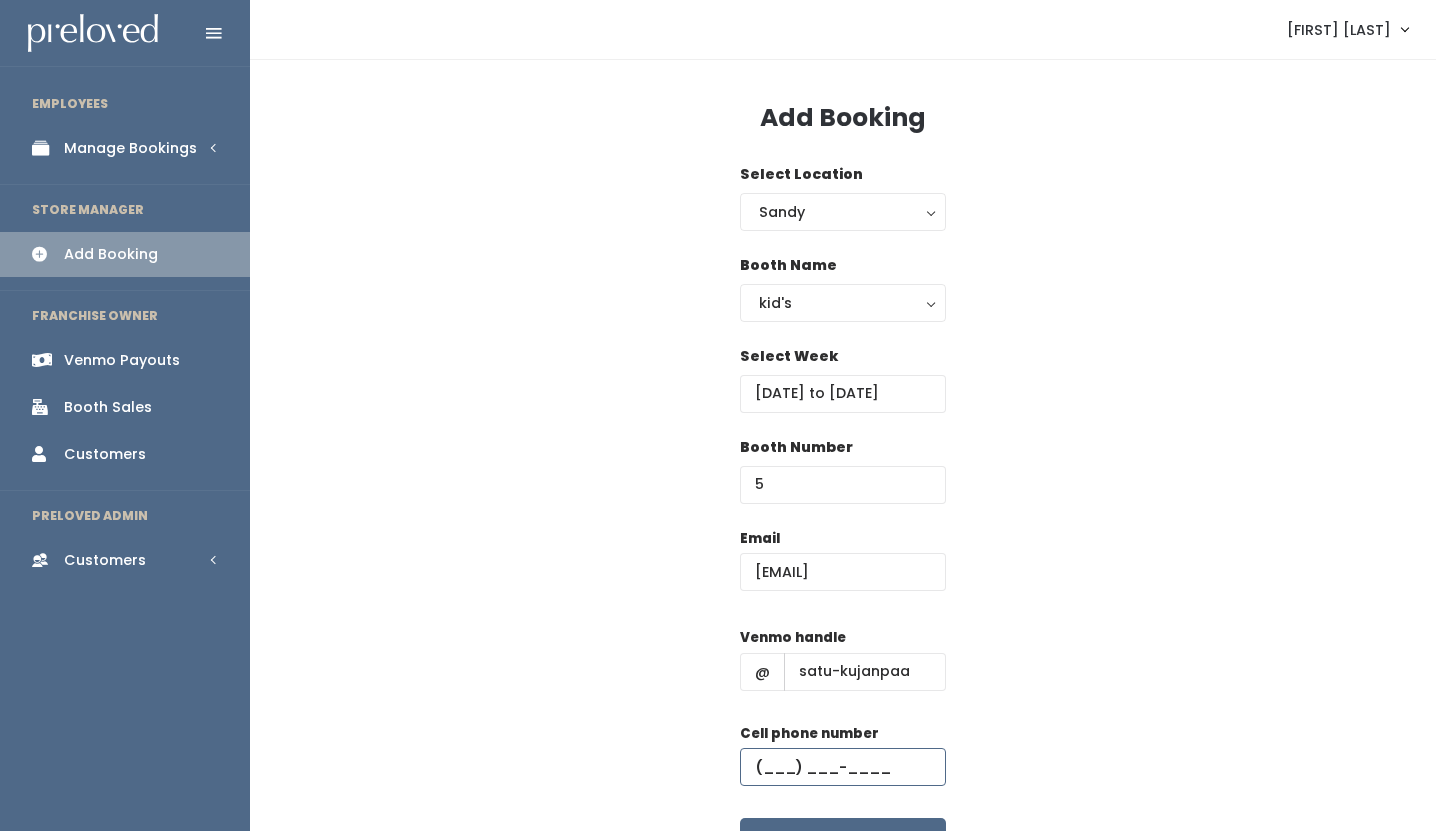 click at bounding box center [843, 767] 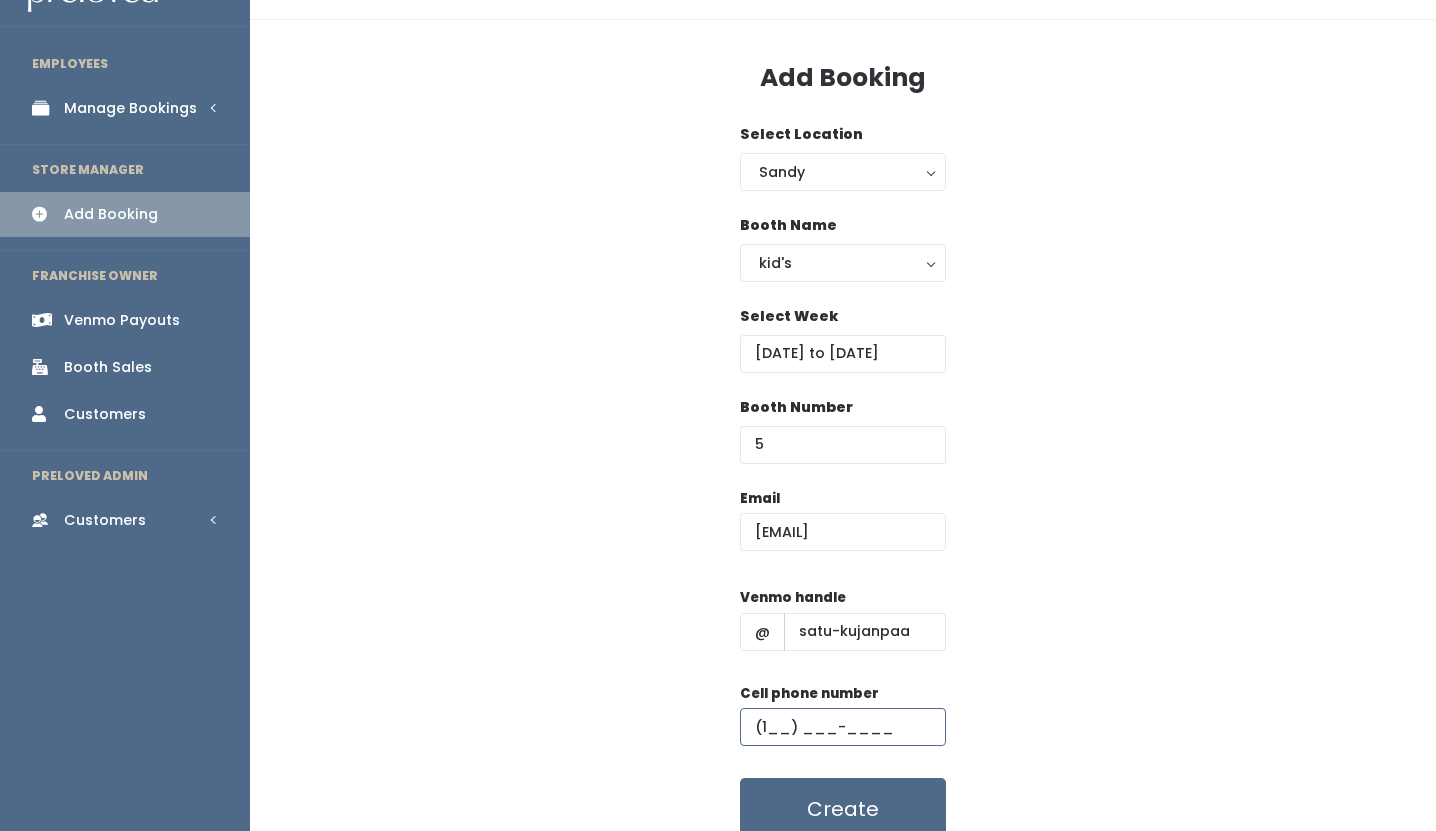scroll, scrollTop: 58, scrollLeft: 0, axis: vertical 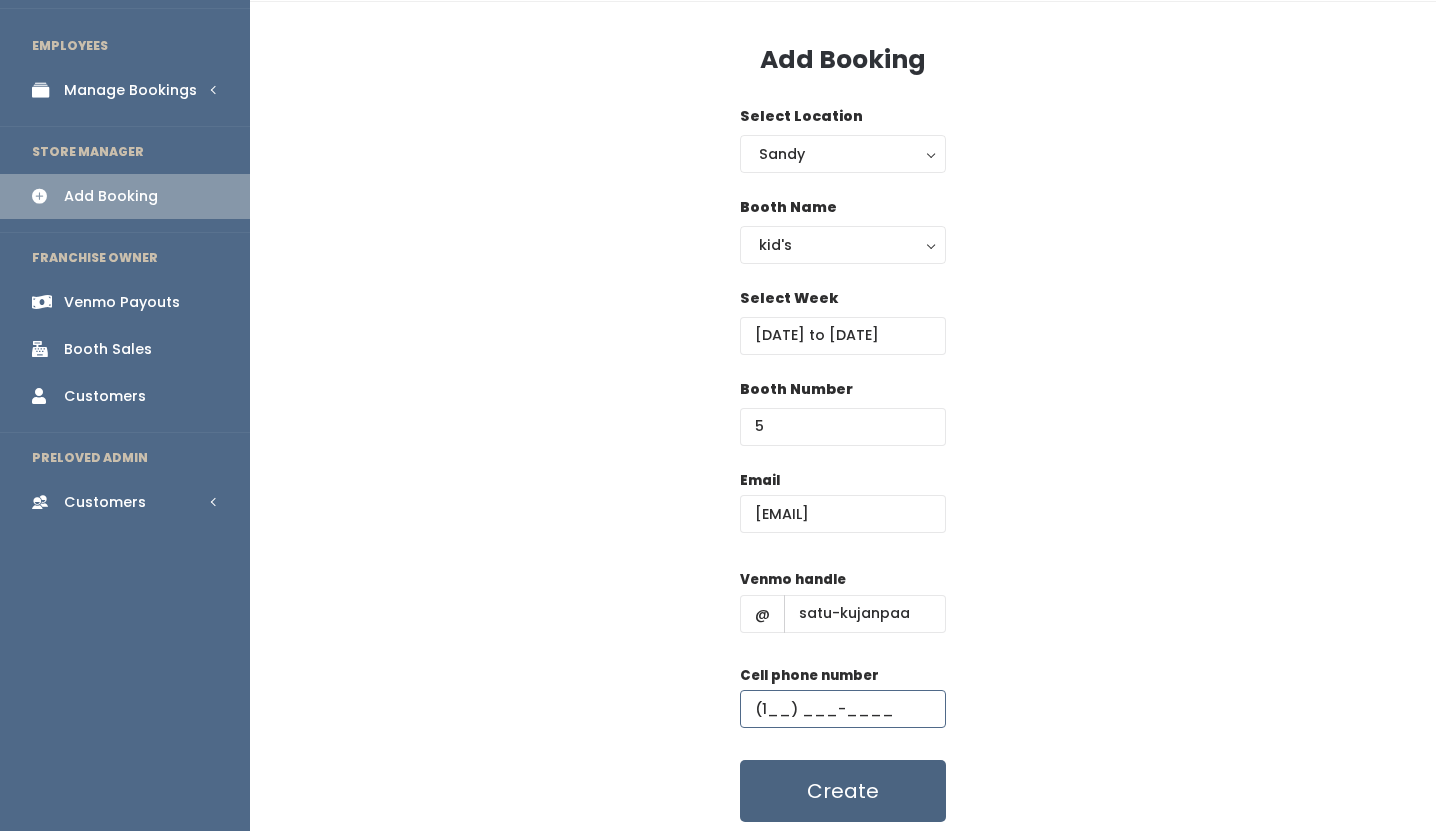 type on "(1__) ___-____" 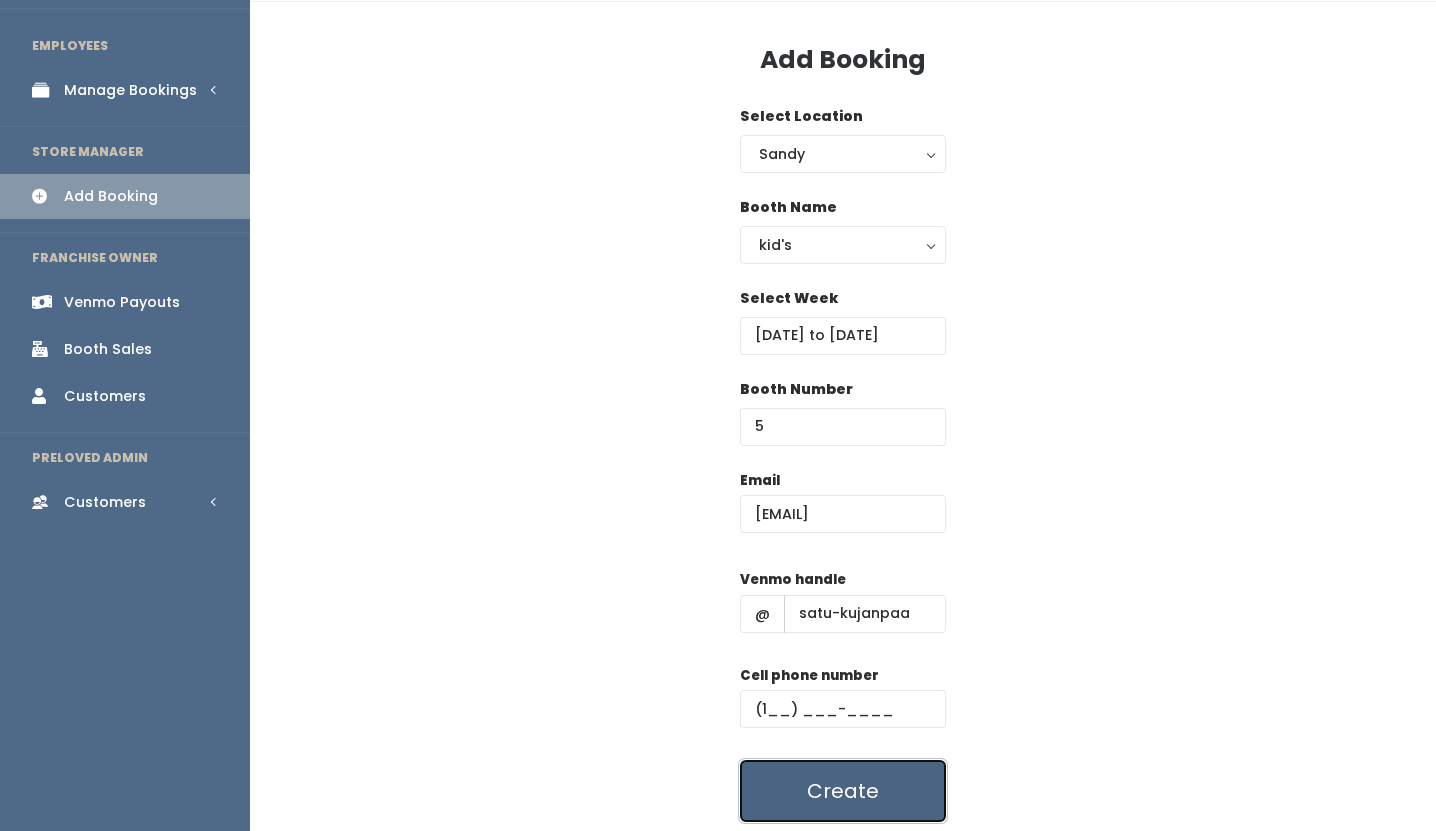 click on "Create" at bounding box center (843, 791) 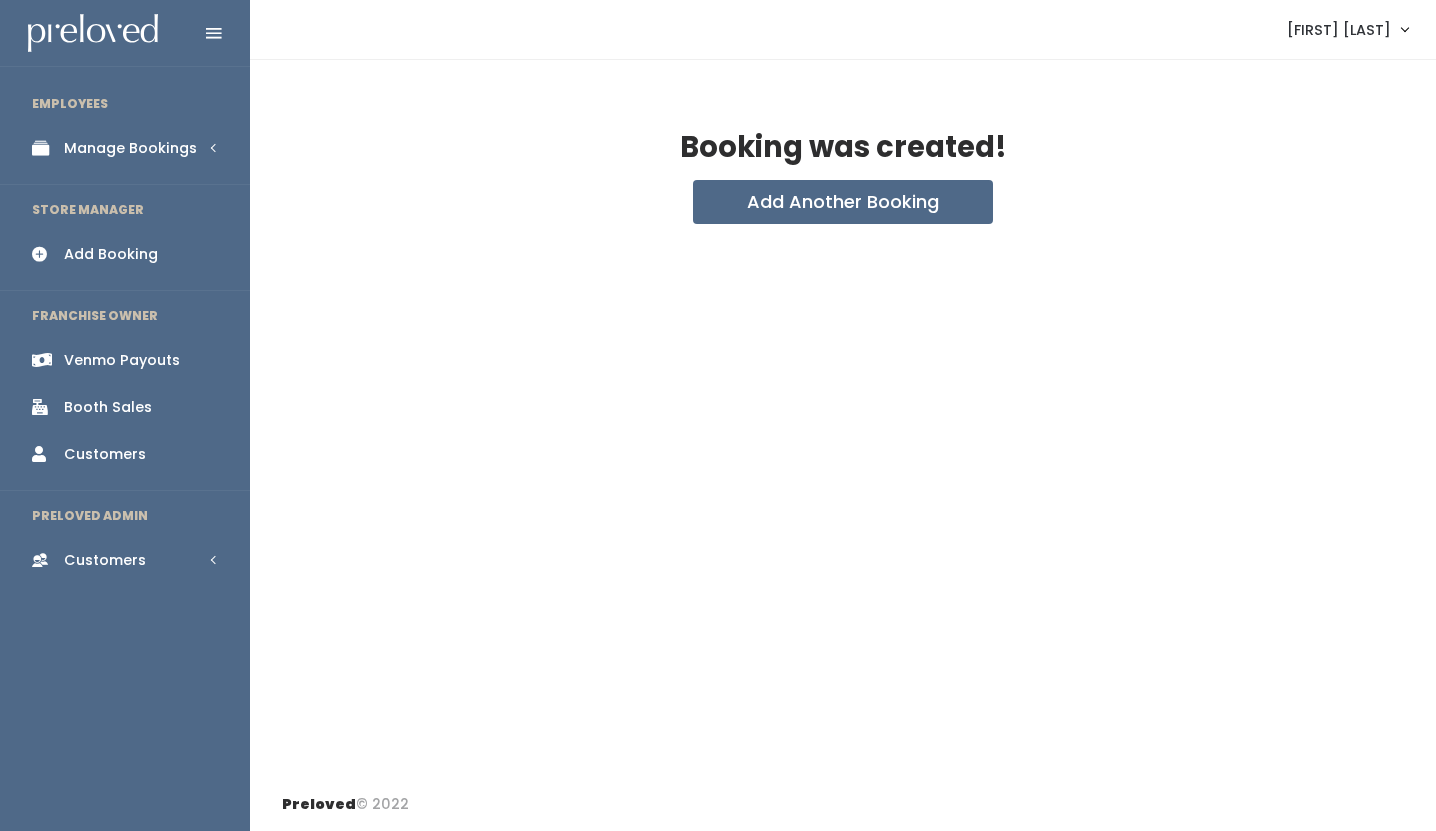 scroll, scrollTop: 0, scrollLeft: 0, axis: both 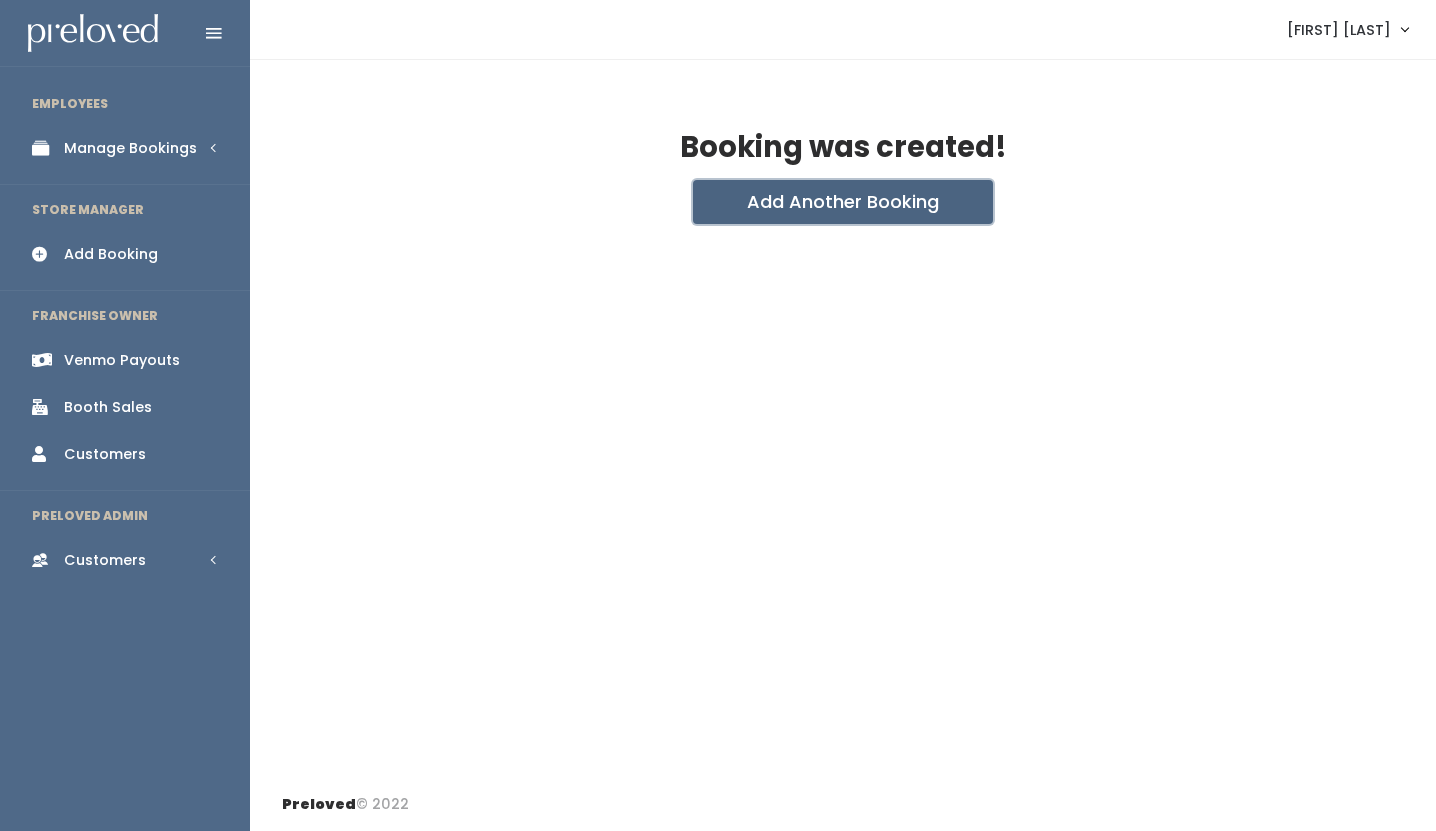 click on "Add Another Booking" at bounding box center (843, 202) 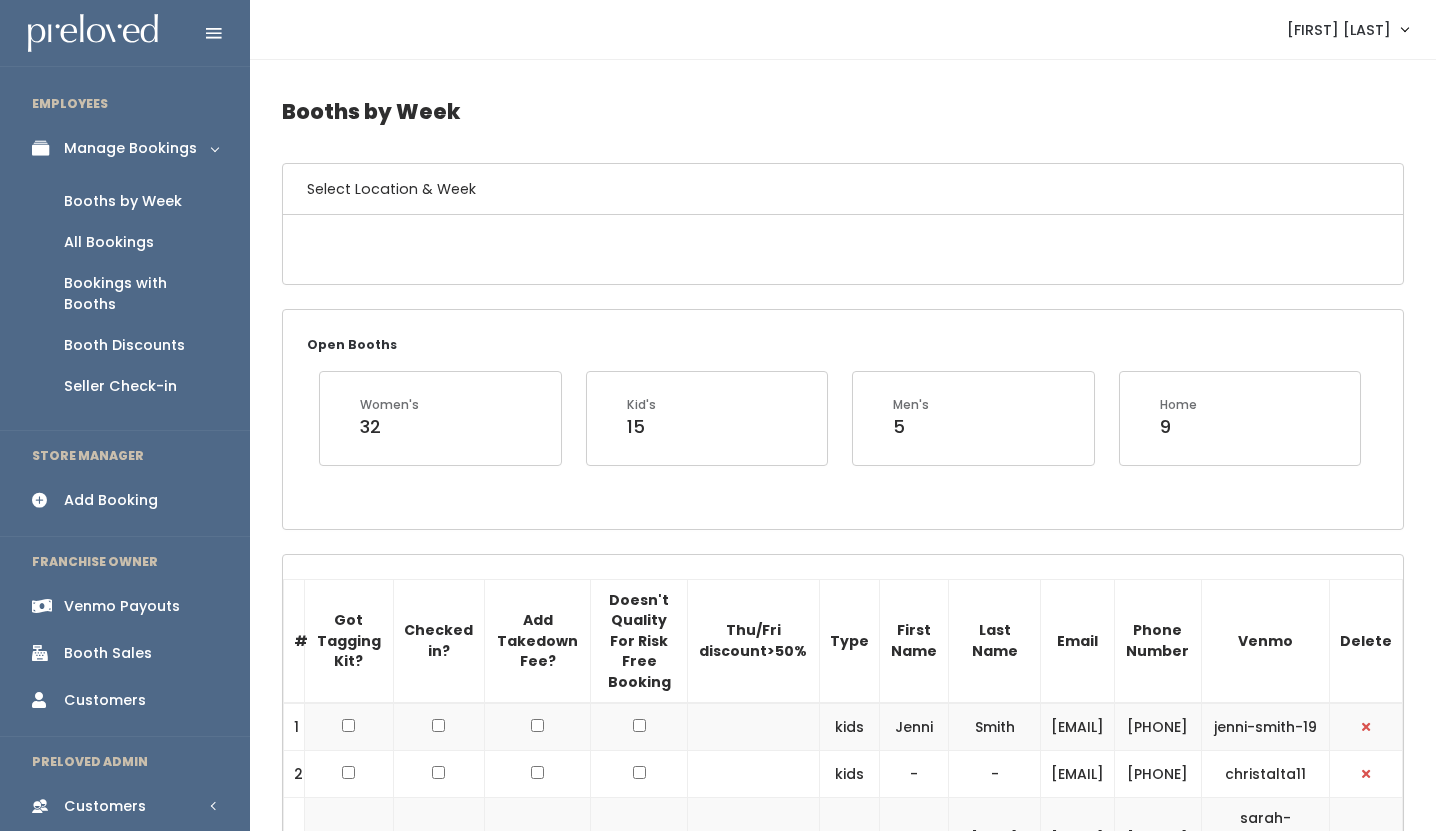 scroll, scrollTop: 71, scrollLeft: 0, axis: vertical 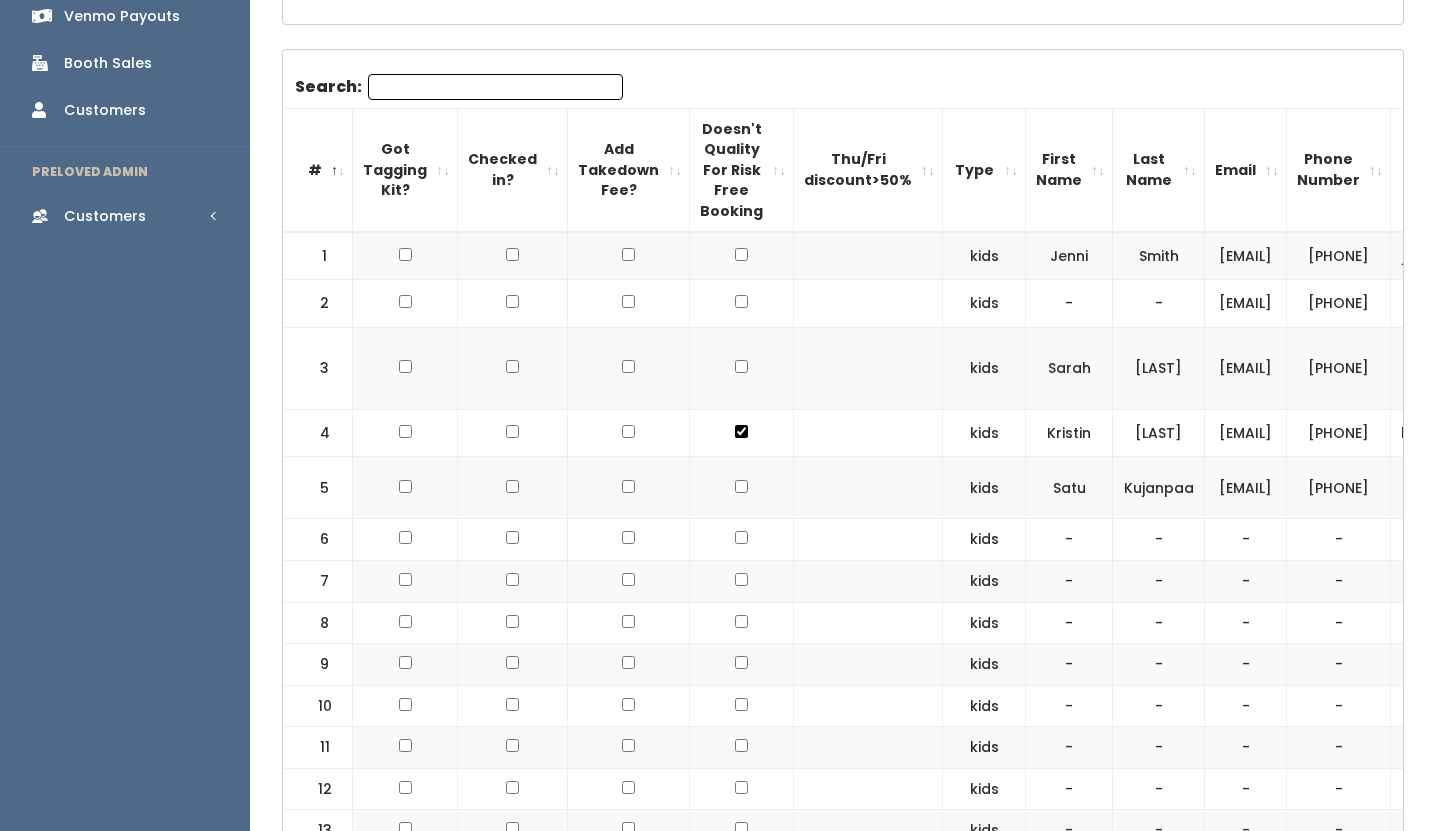 click at bounding box center [741, 254] 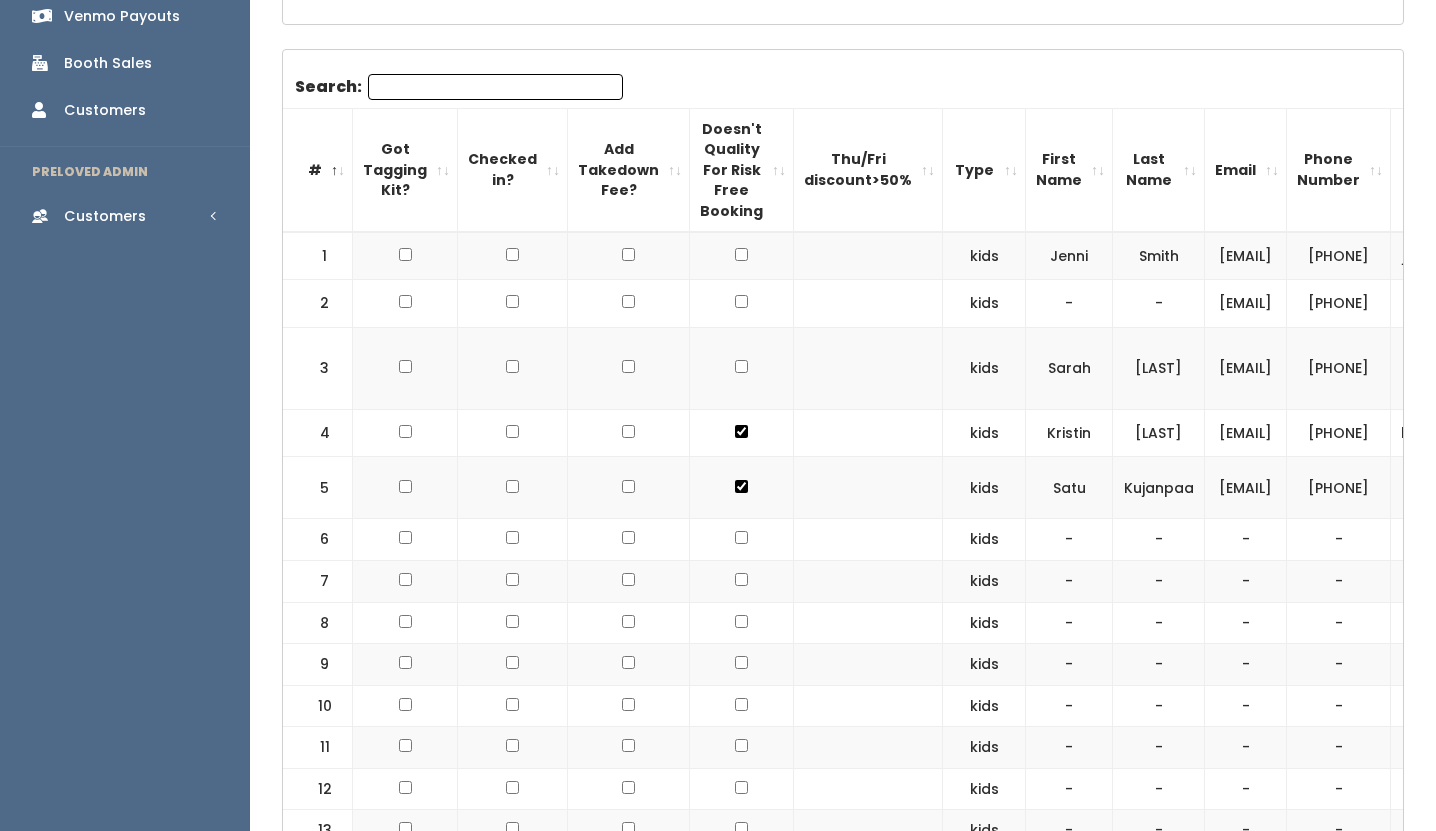 scroll, scrollTop: 0, scrollLeft: 0, axis: both 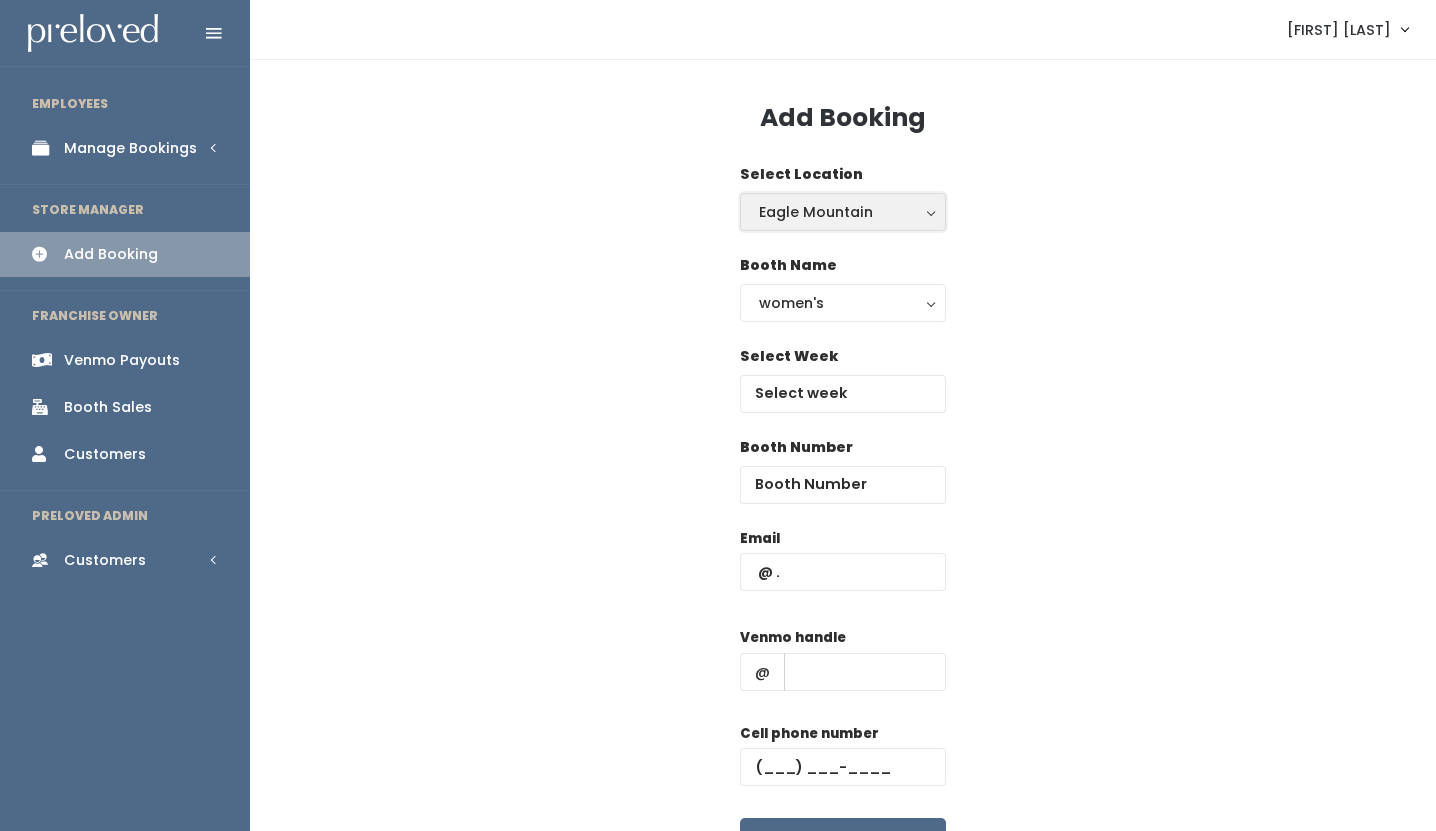 click on "Eagle Mountain" at bounding box center [843, 212] 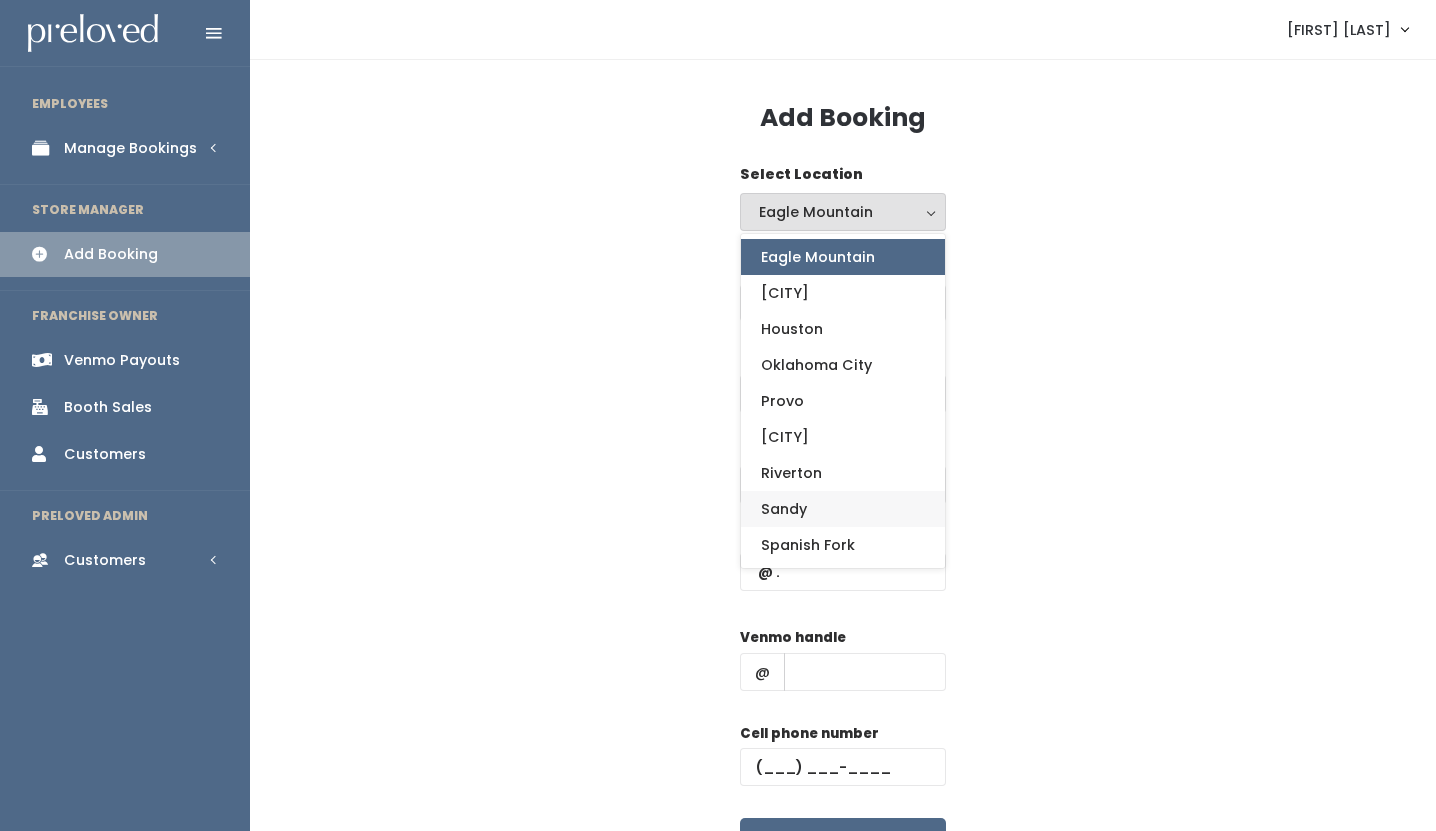 click on "Sandy" at bounding box center [784, 509] 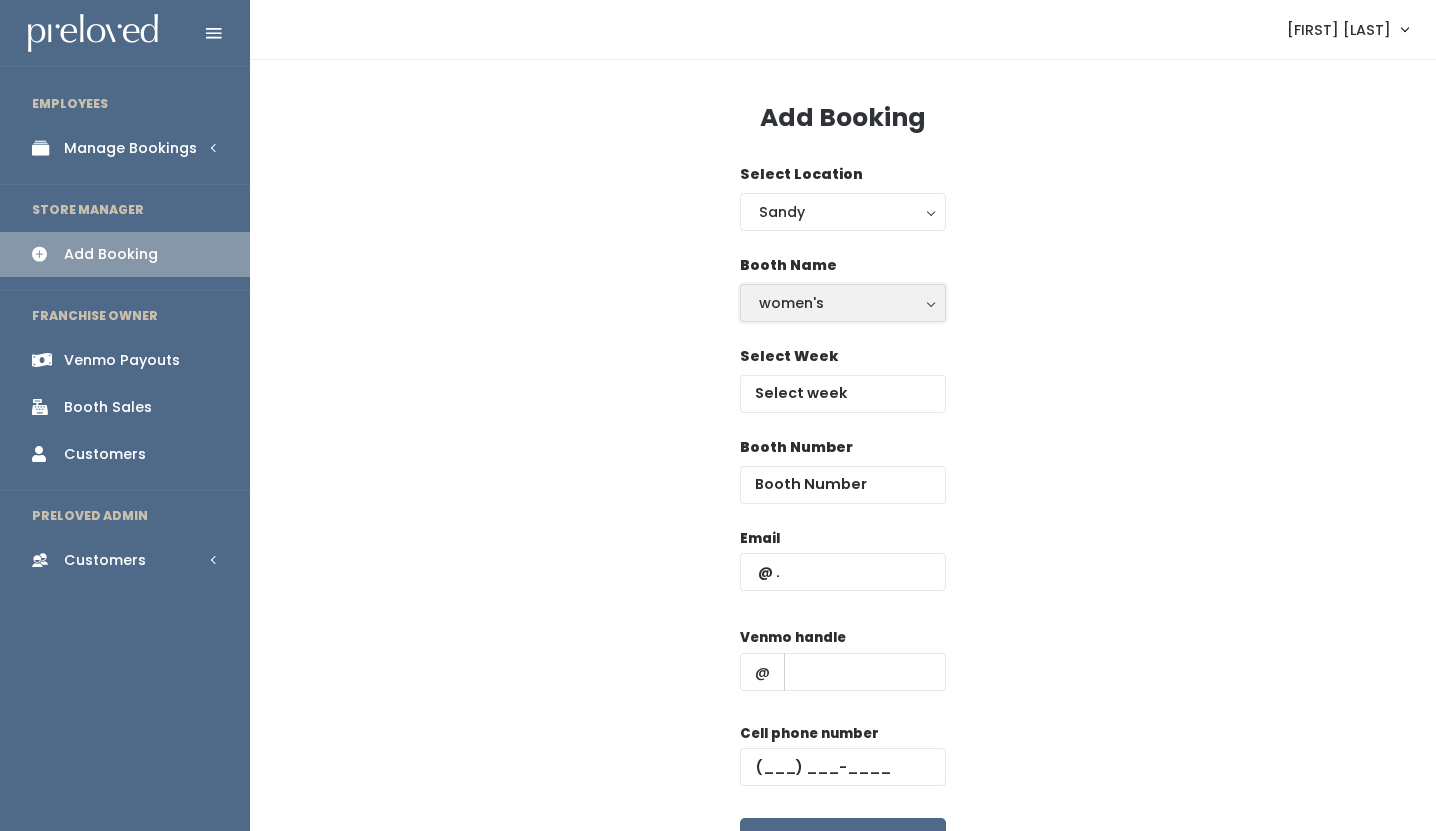 click on "women's" at bounding box center (843, 303) 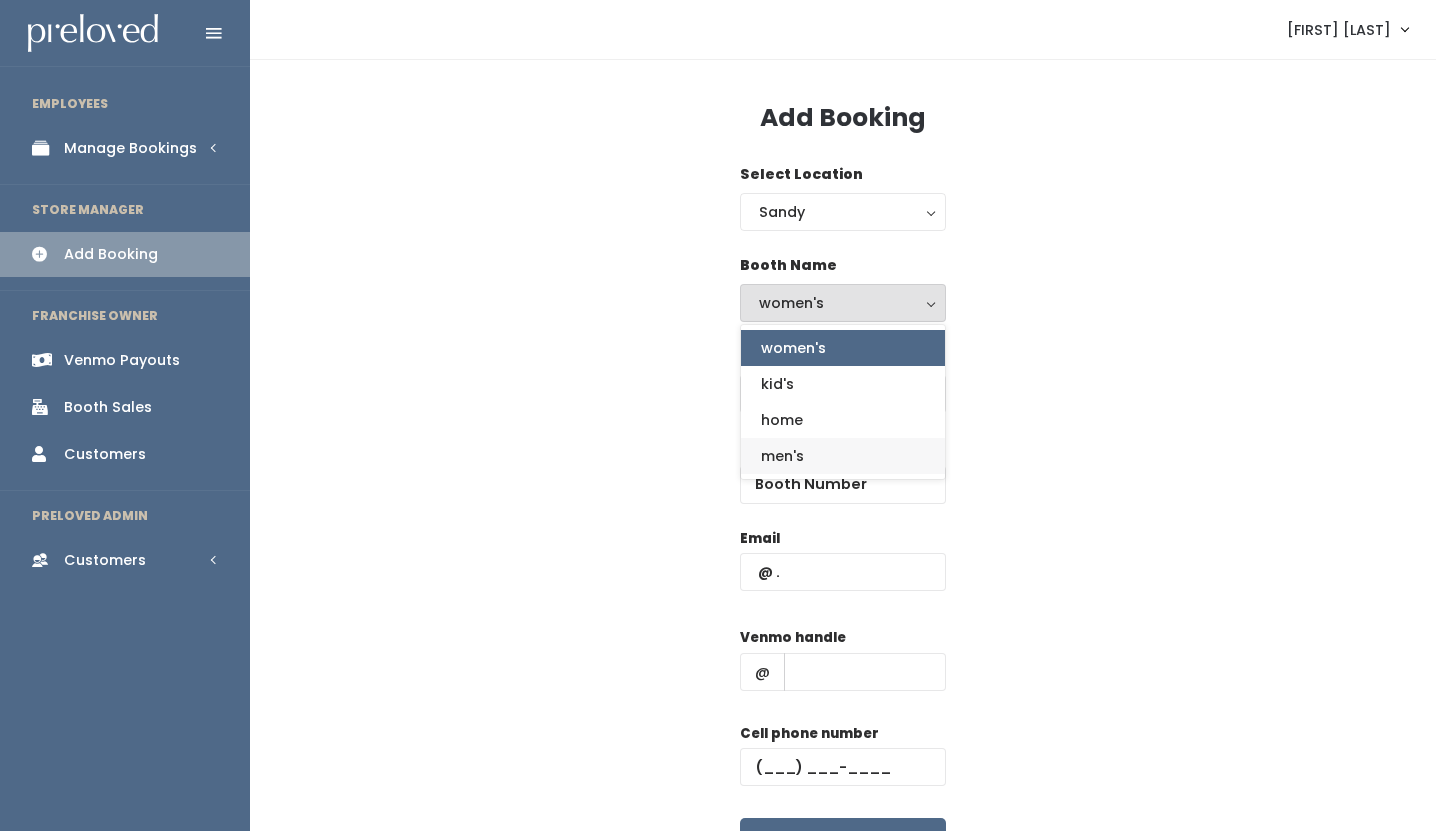 click on "men's" at bounding box center (843, 456) 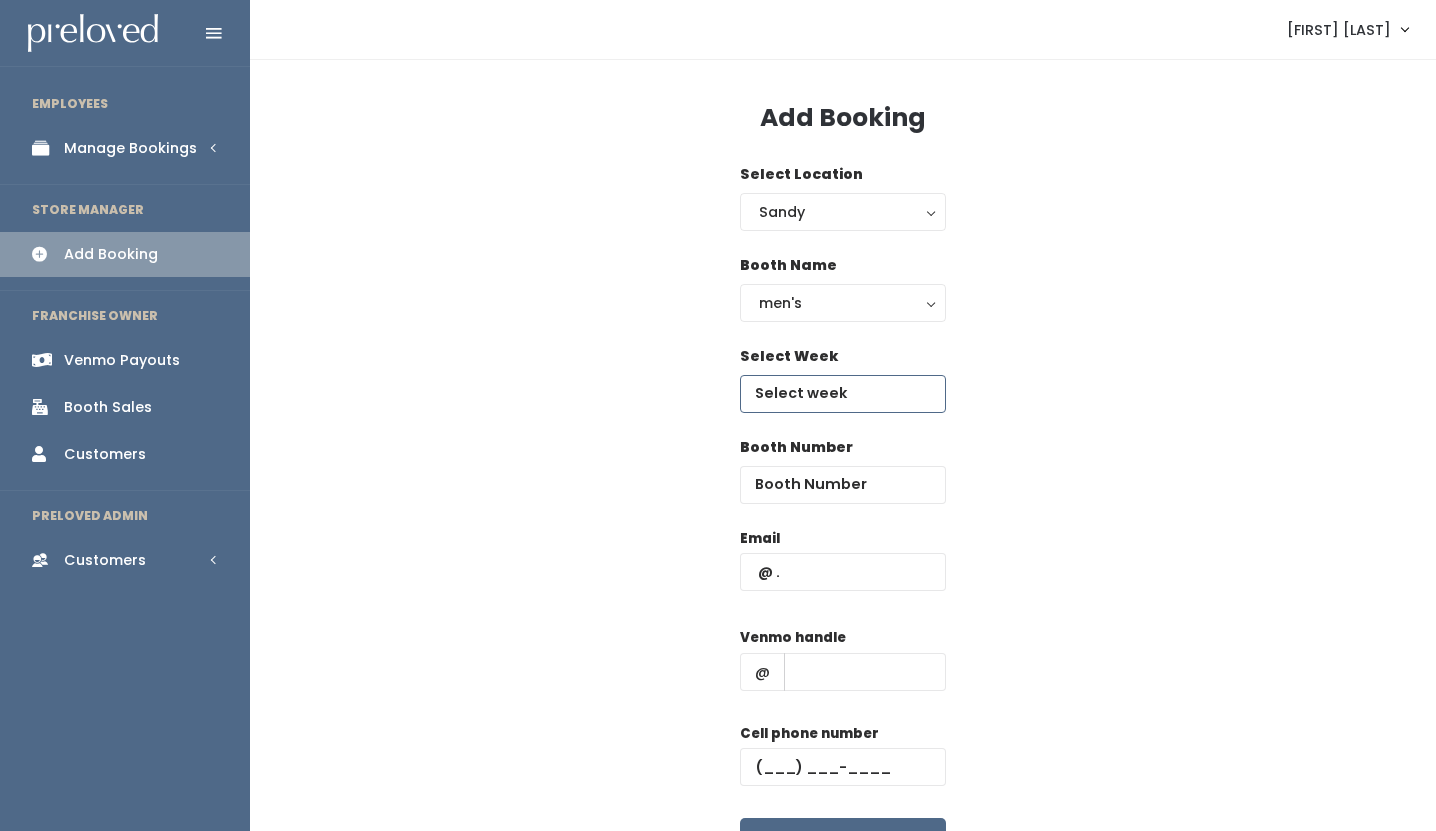 click at bounding box center (843, 394) 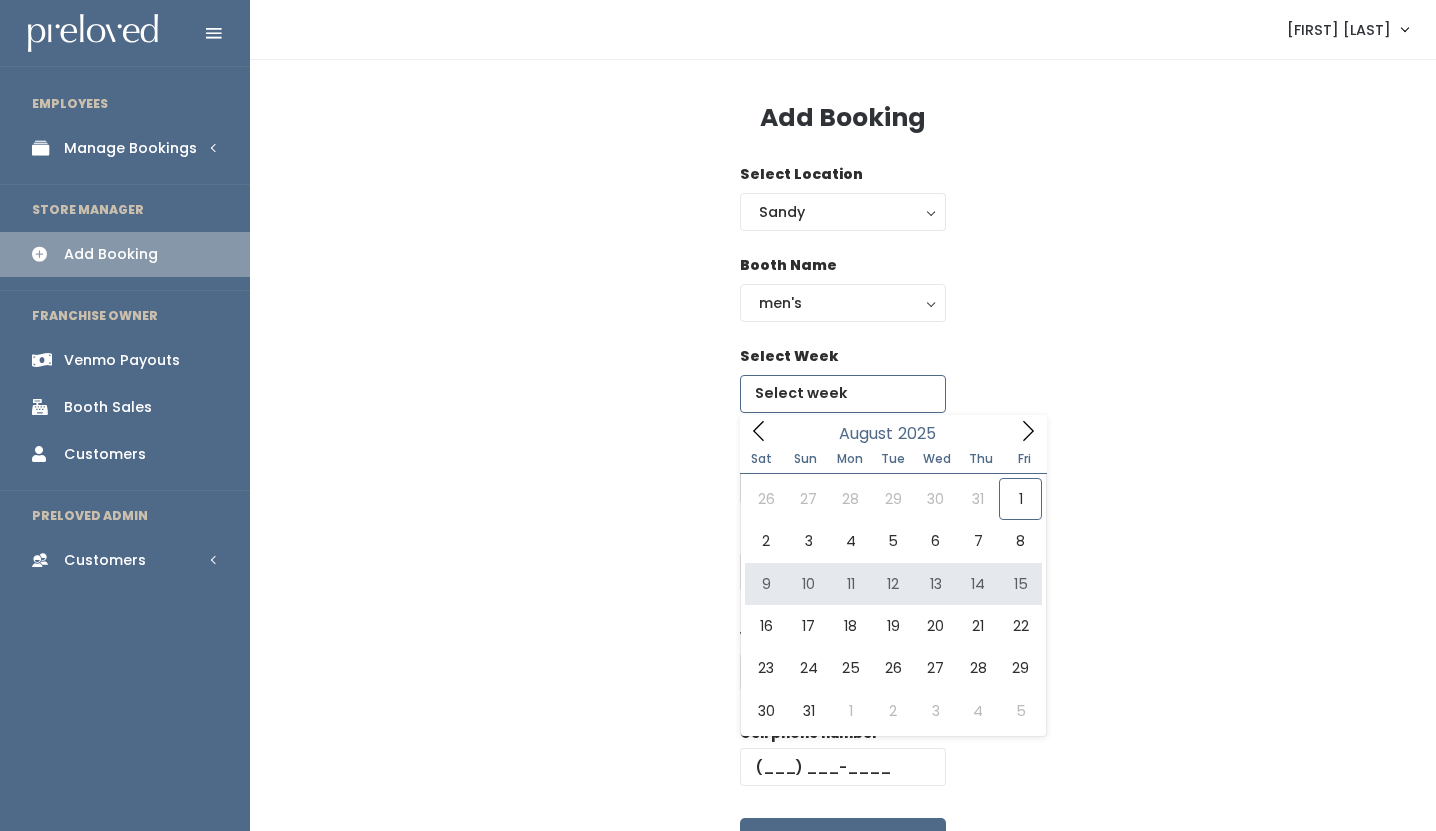 type on "August 9 to August 15" 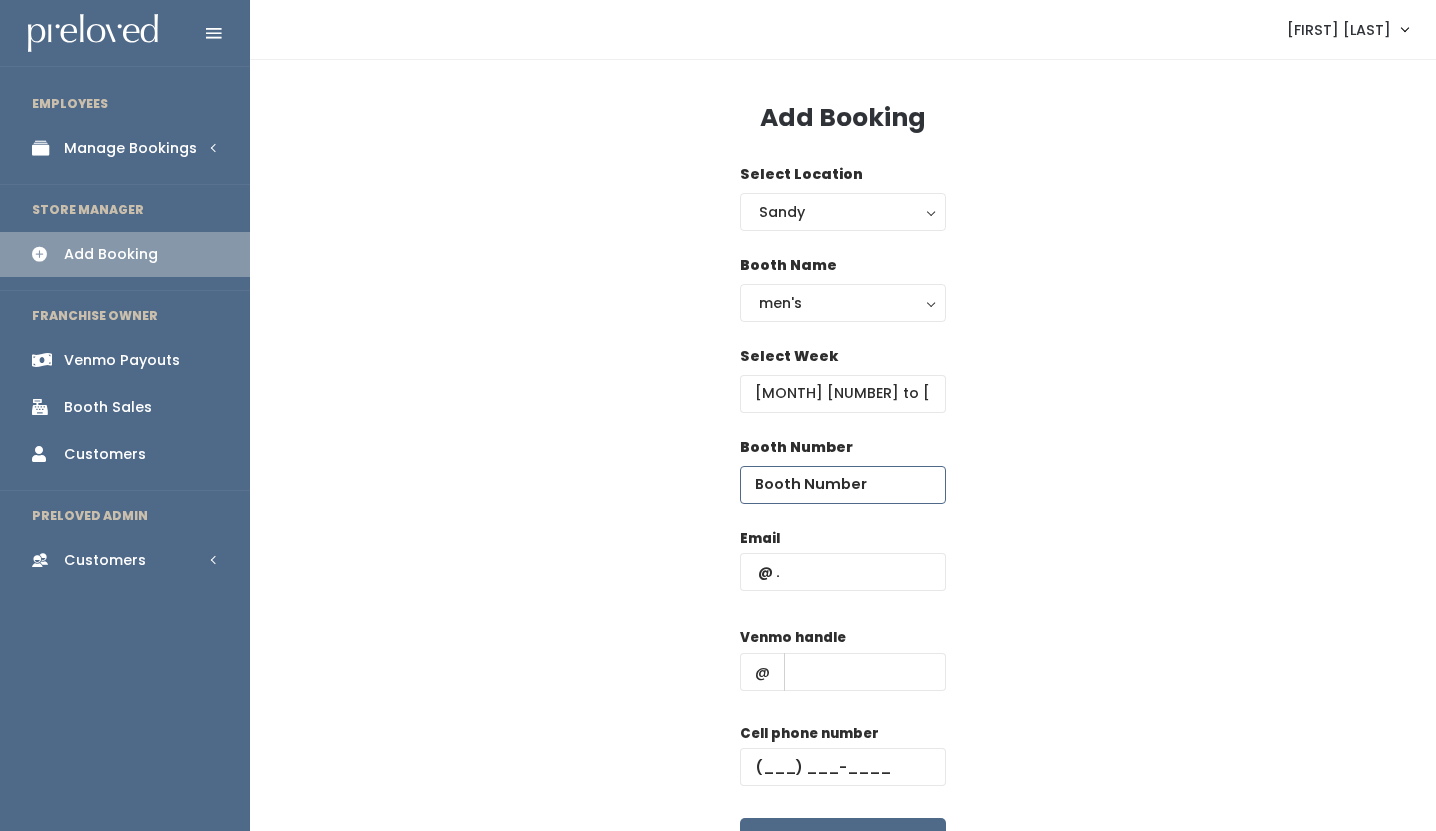 click at bounding box center (843, 485) 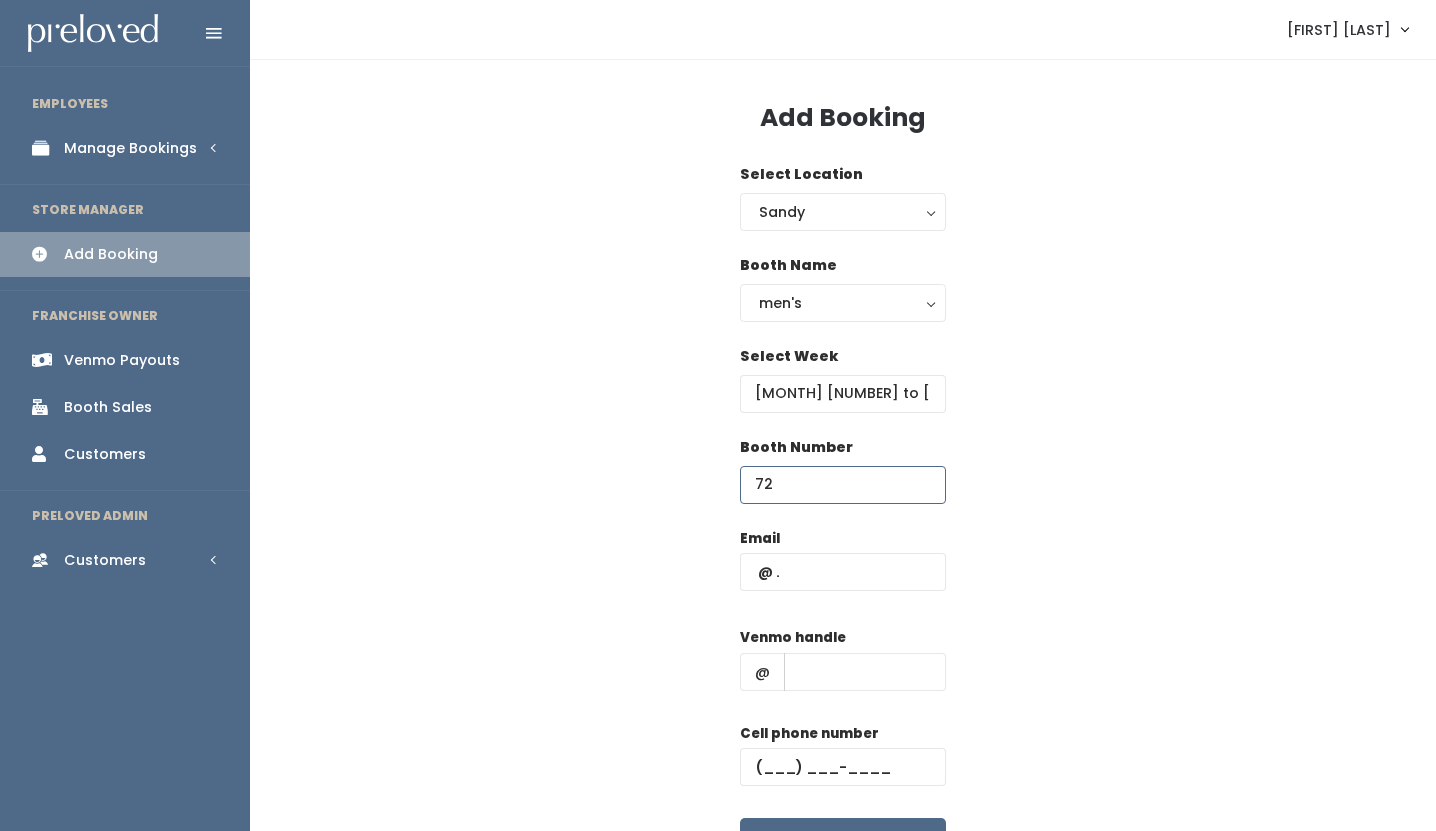type on "72" 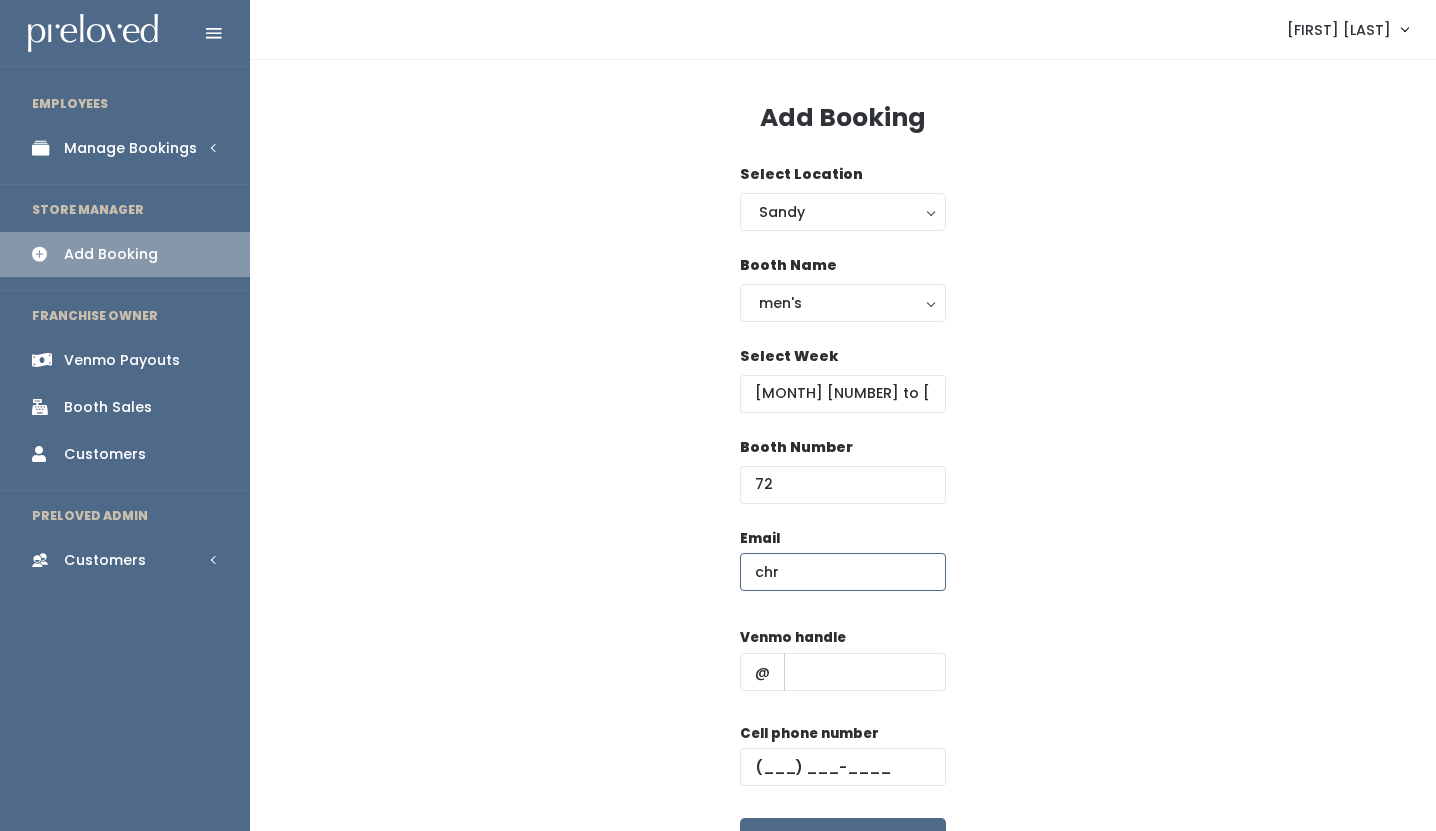 type on "[EMAIL]" 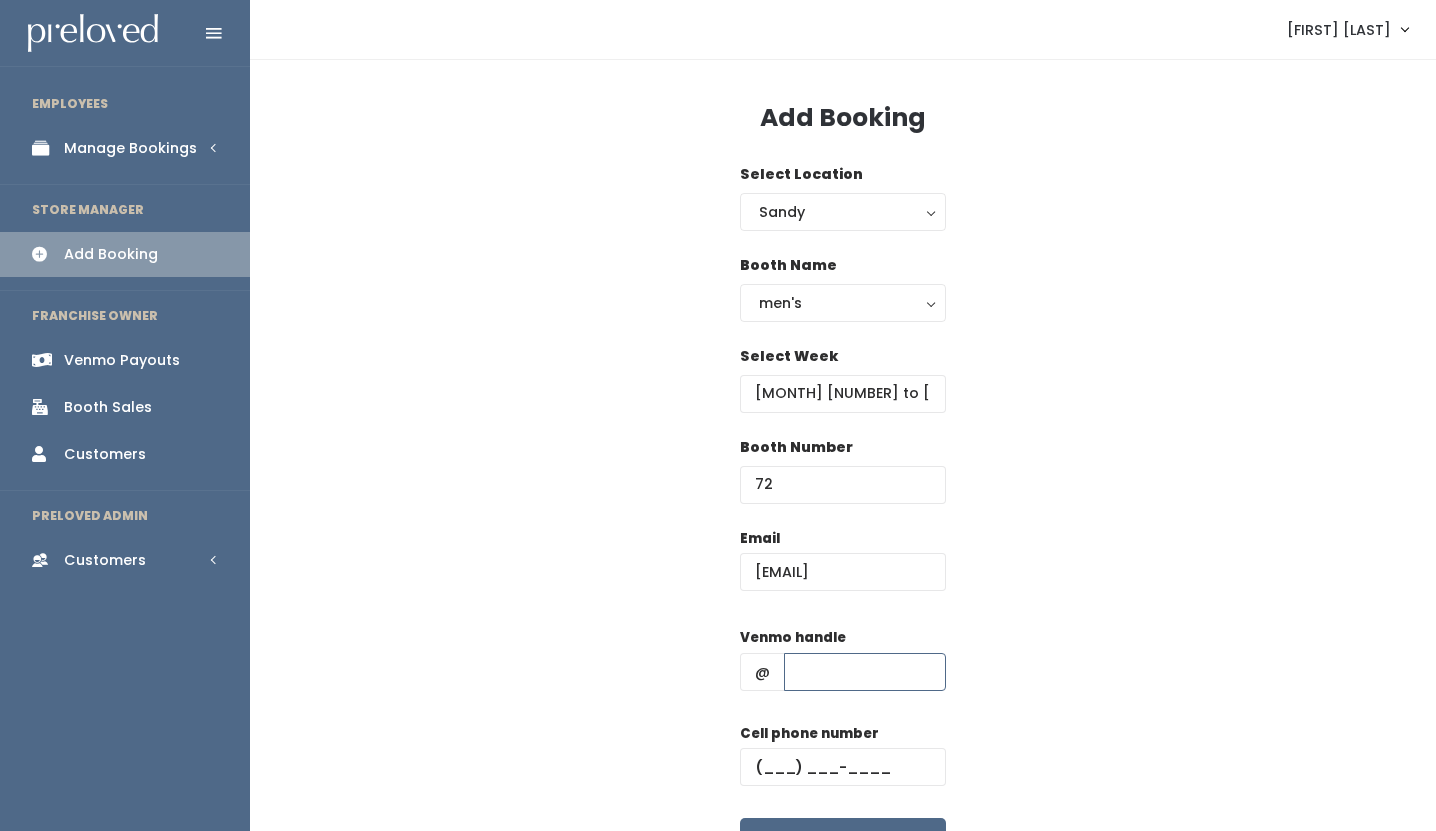 click at bounding box center [865, 672] 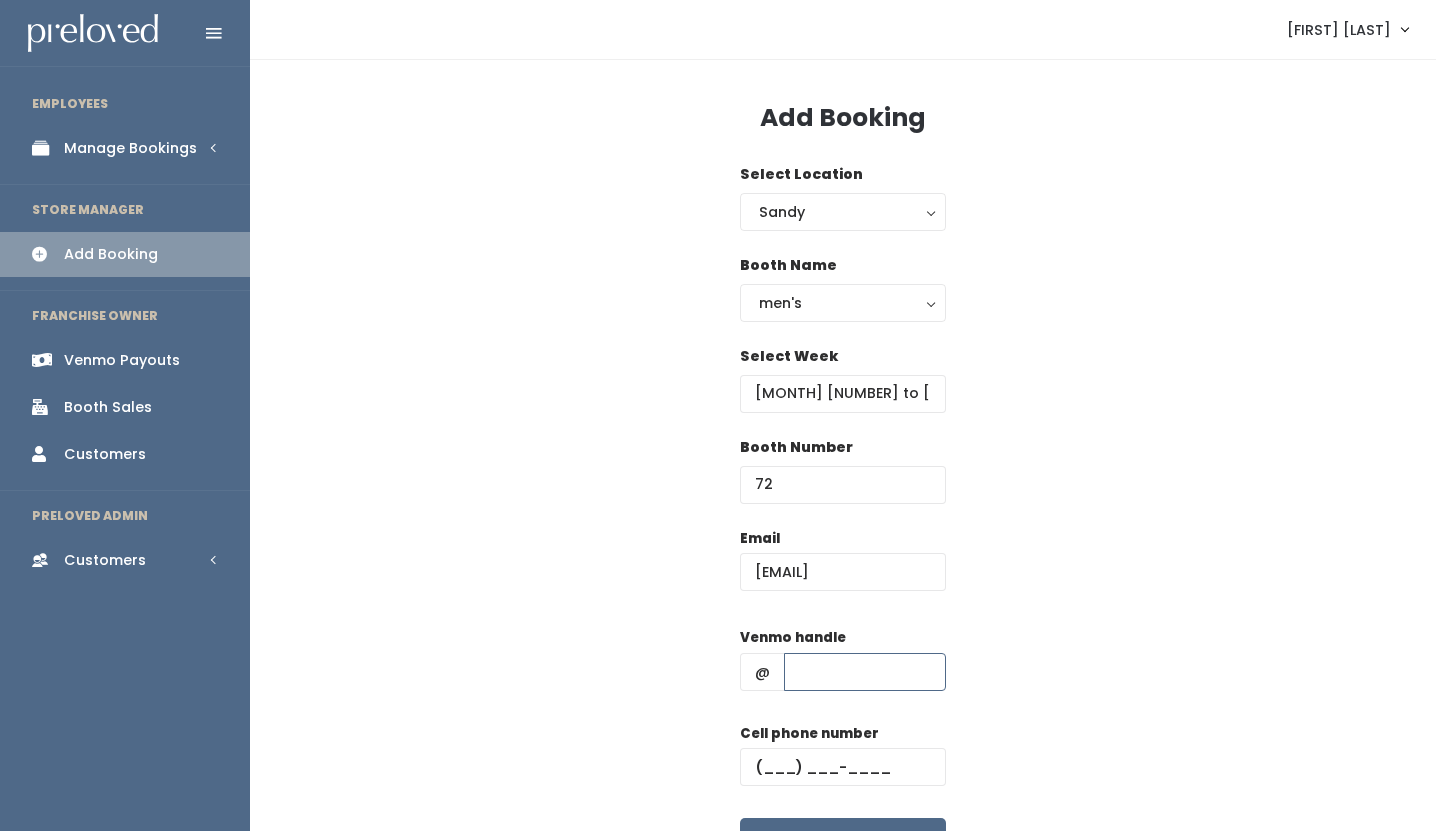 type on "satu-kujanpaa" 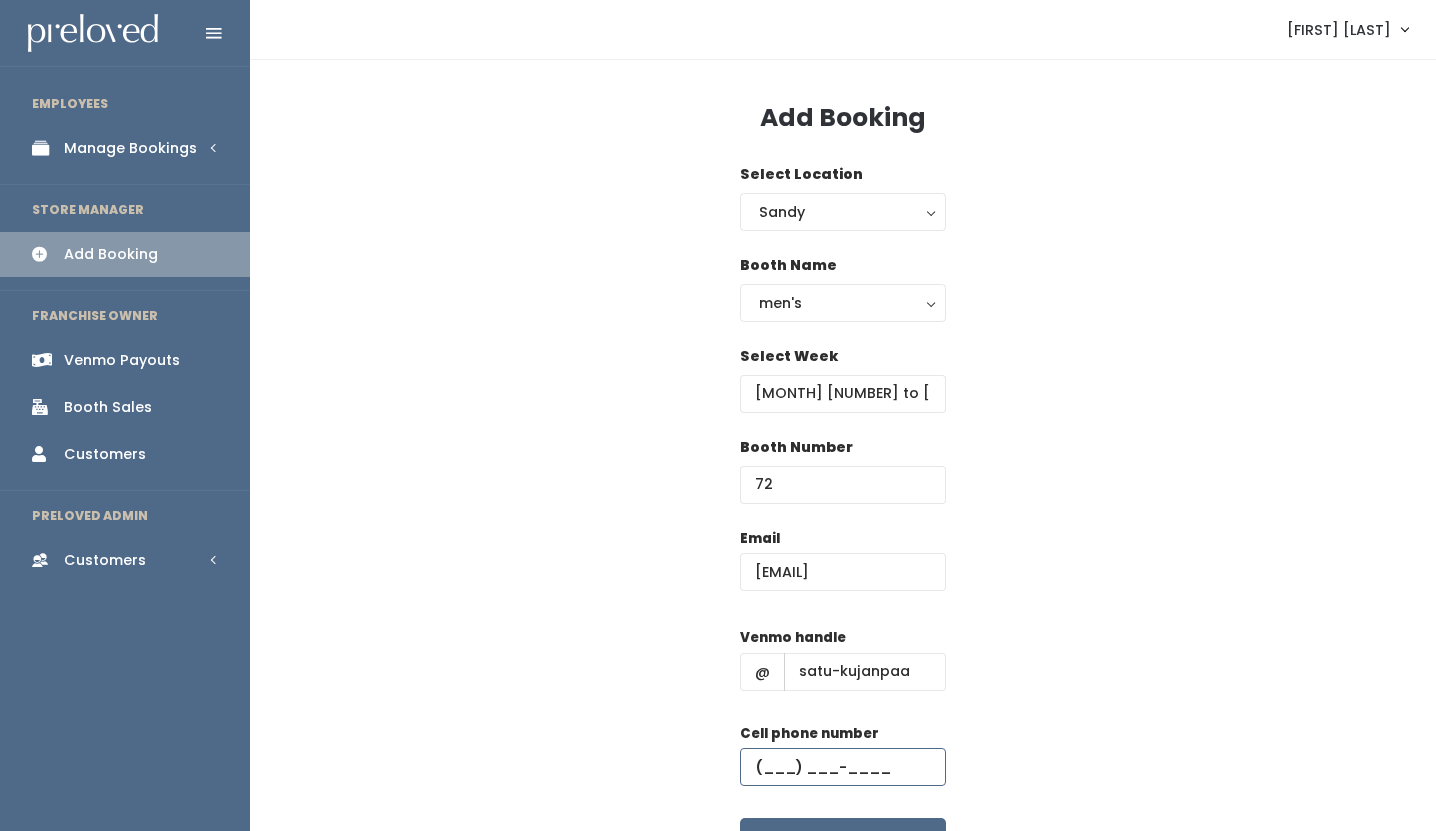 click at bounding box center [843, 767] 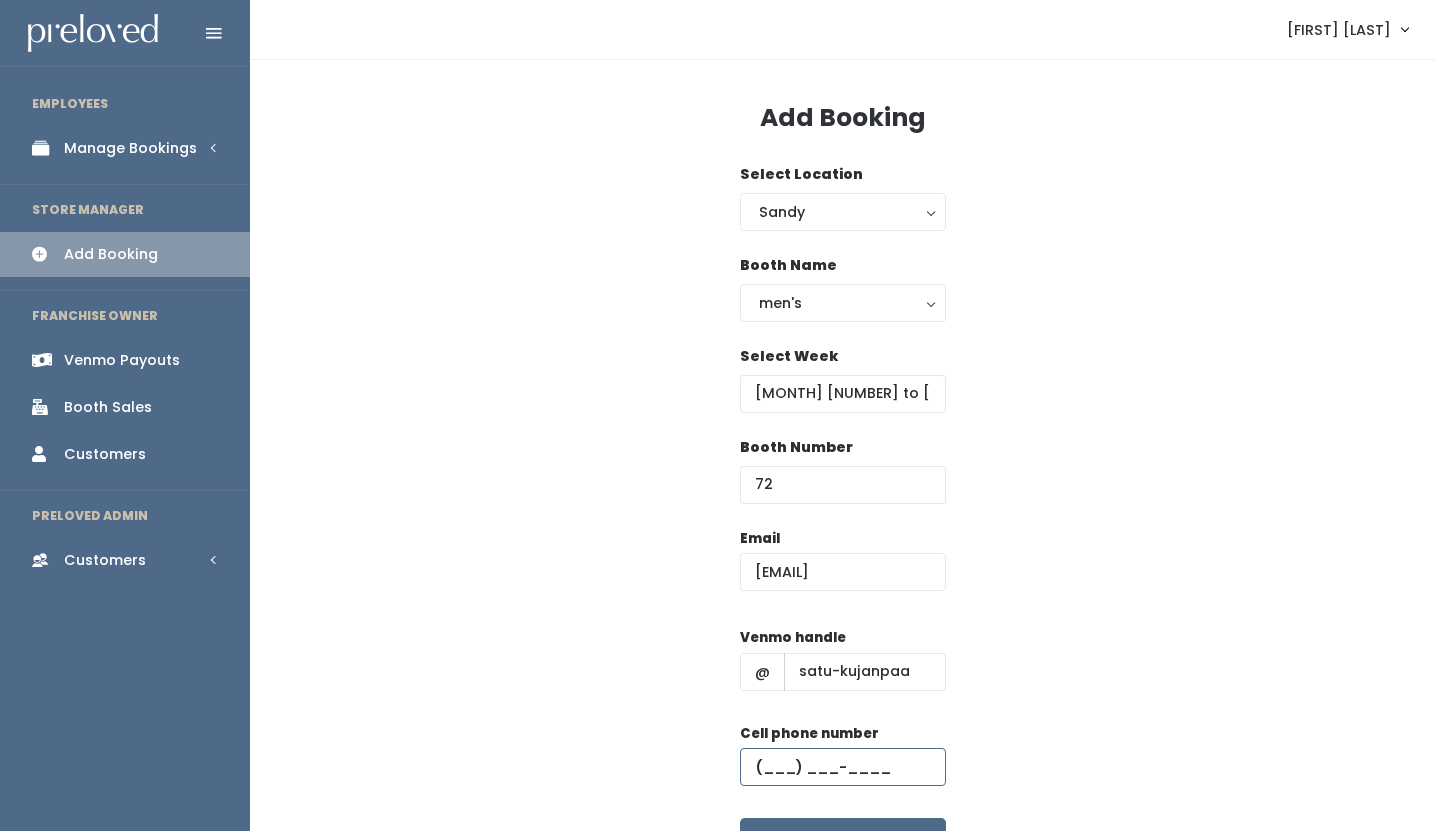 type on "(832) 792-4433" 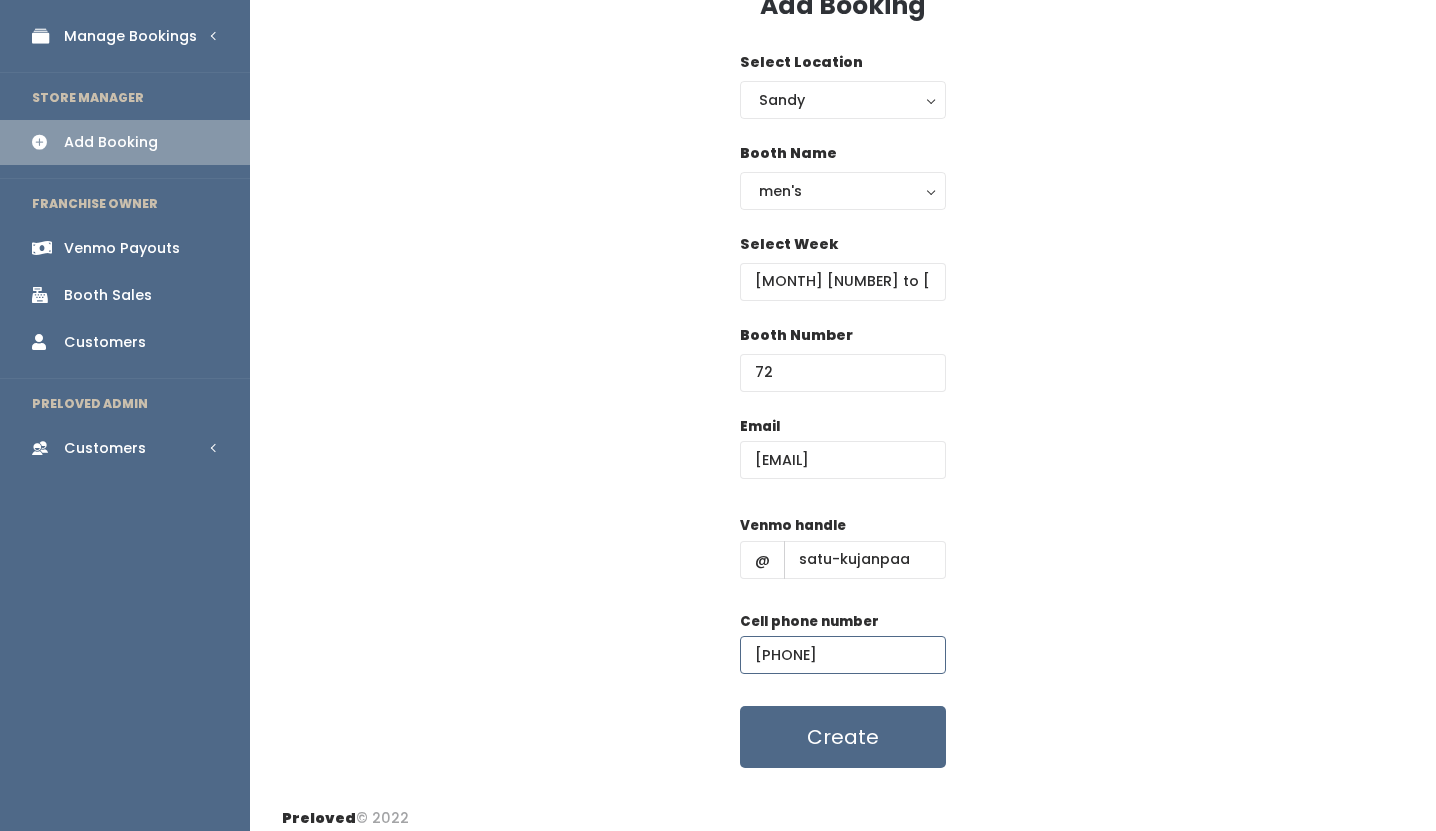 scroll, scrollTop: 126, scrollLeft: 0, axis: vertical 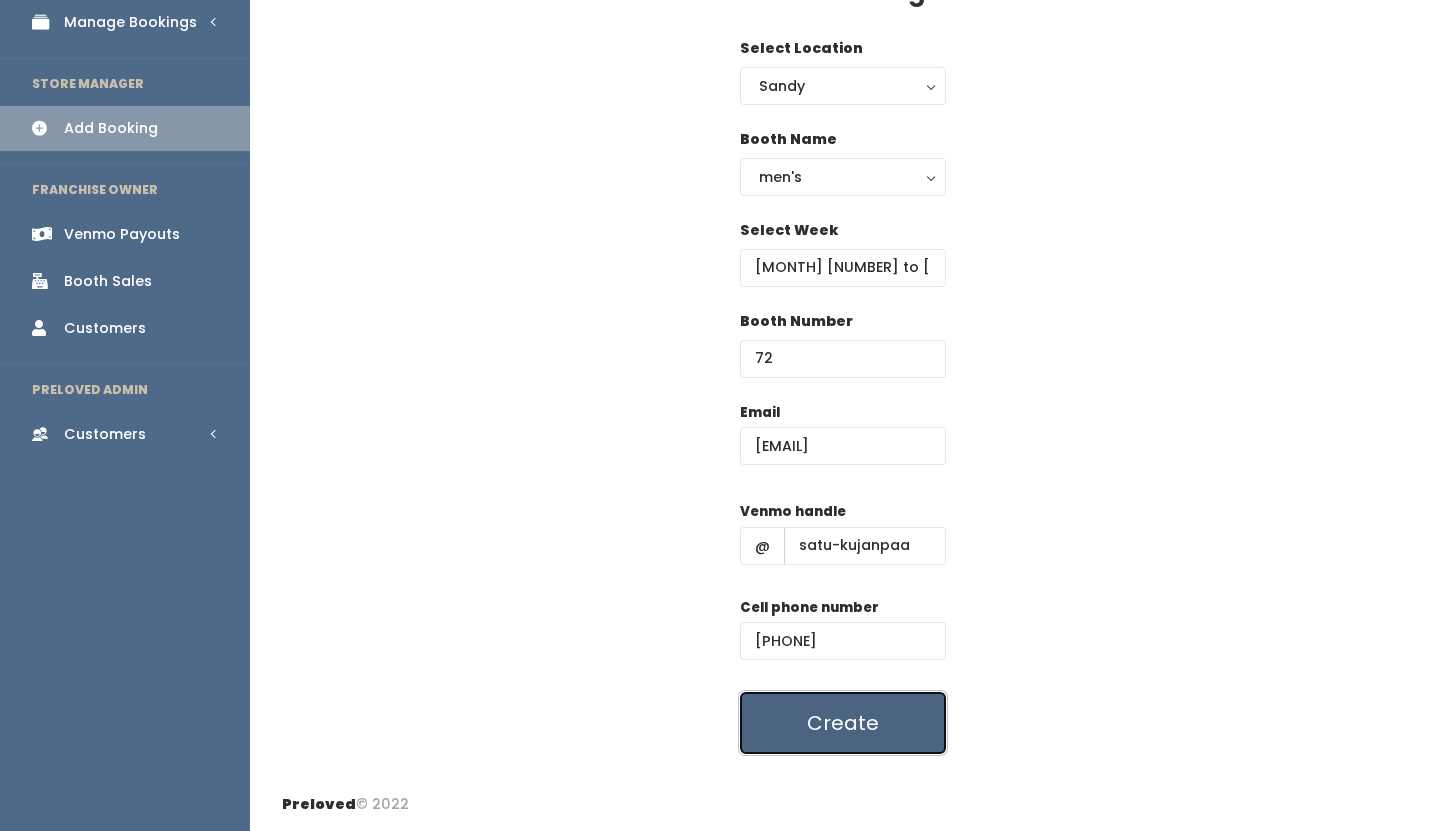 click on "Create" at bounding box center [843, 723] 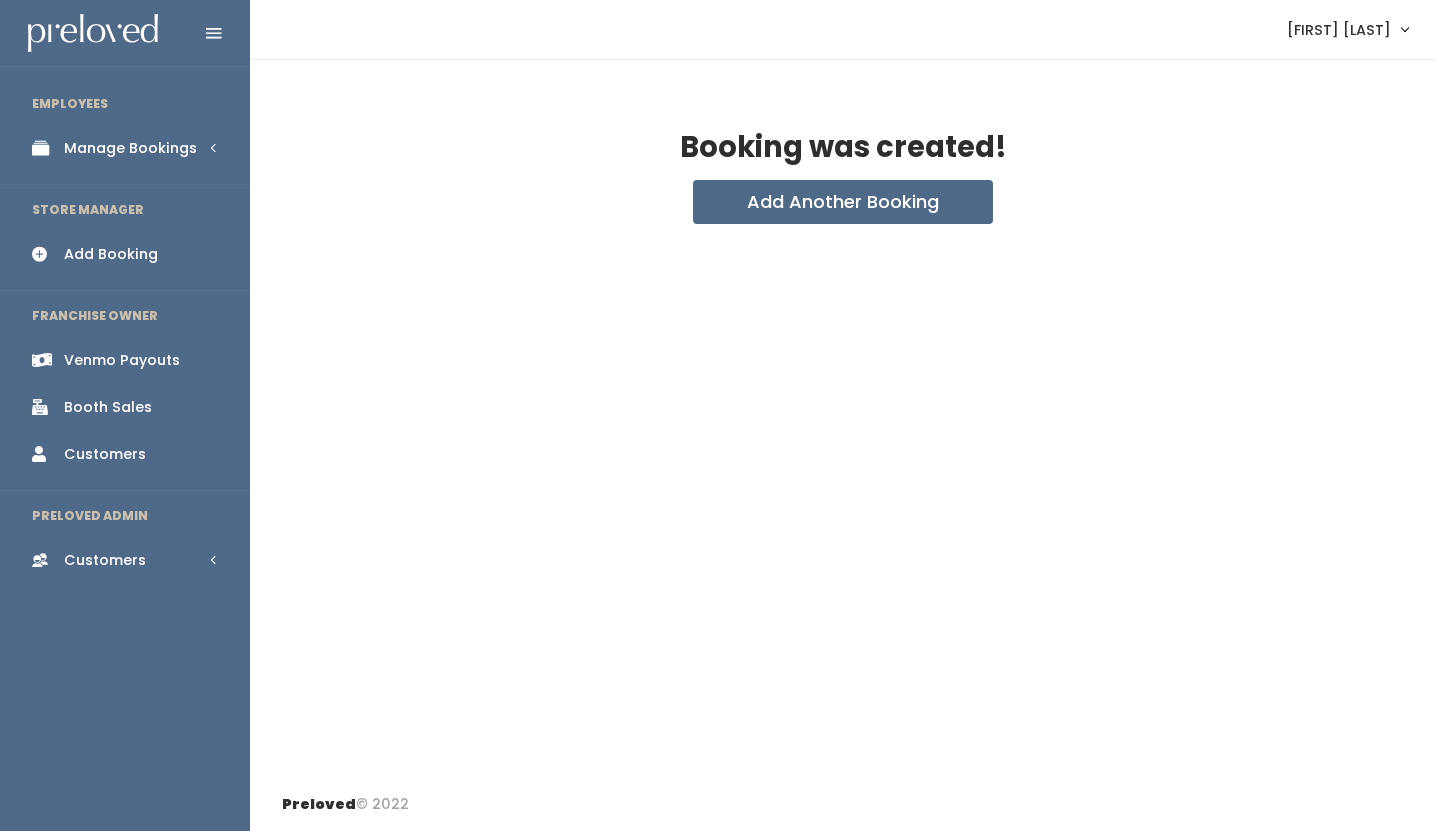 scroll, scrollTop: 0, scrollLeft: 0, axis: both 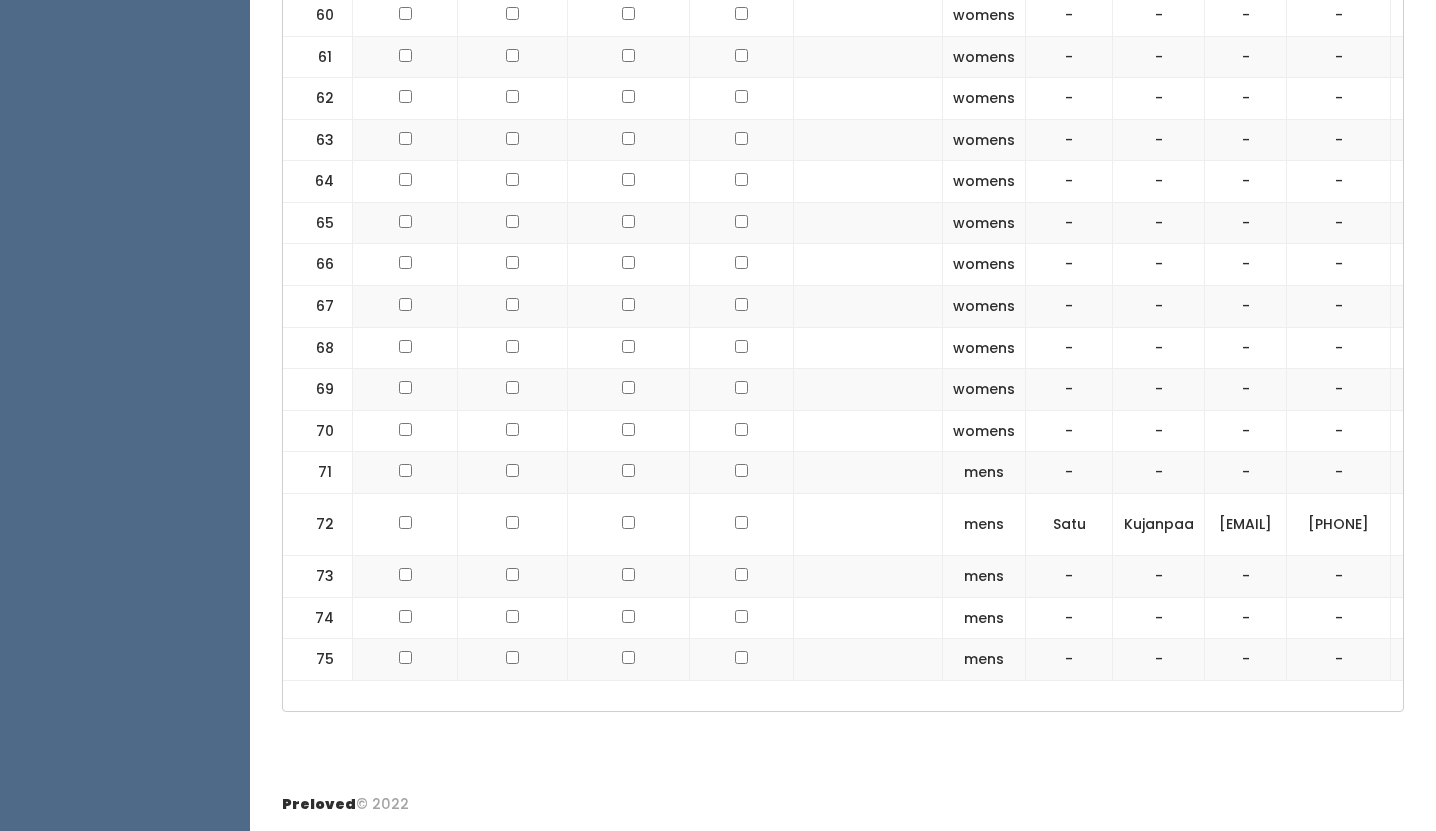 click at bounding box center [741, -2629] 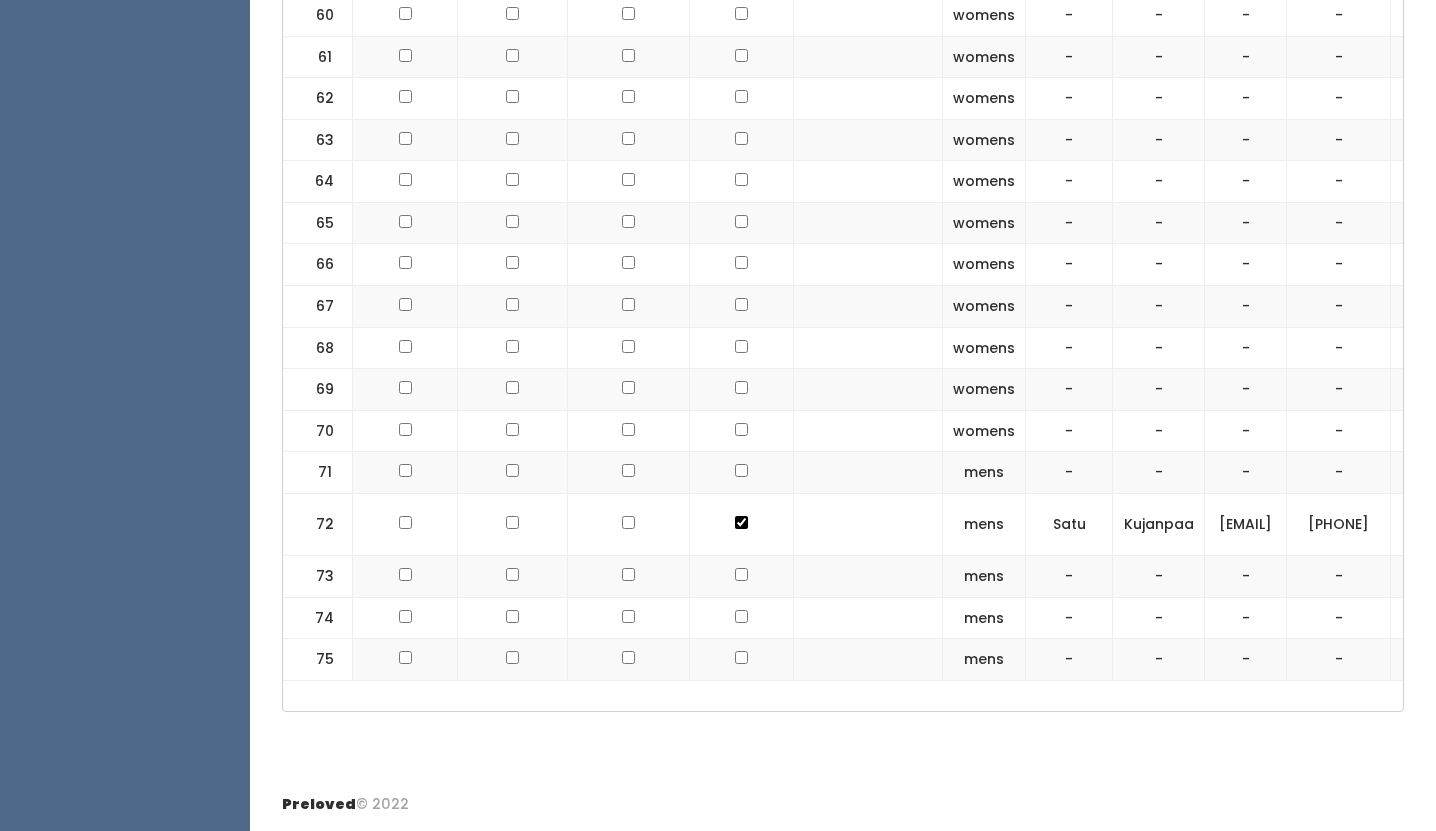 scroll, scrollTop: 3611, scrollLeft: 0, axis: vertical 